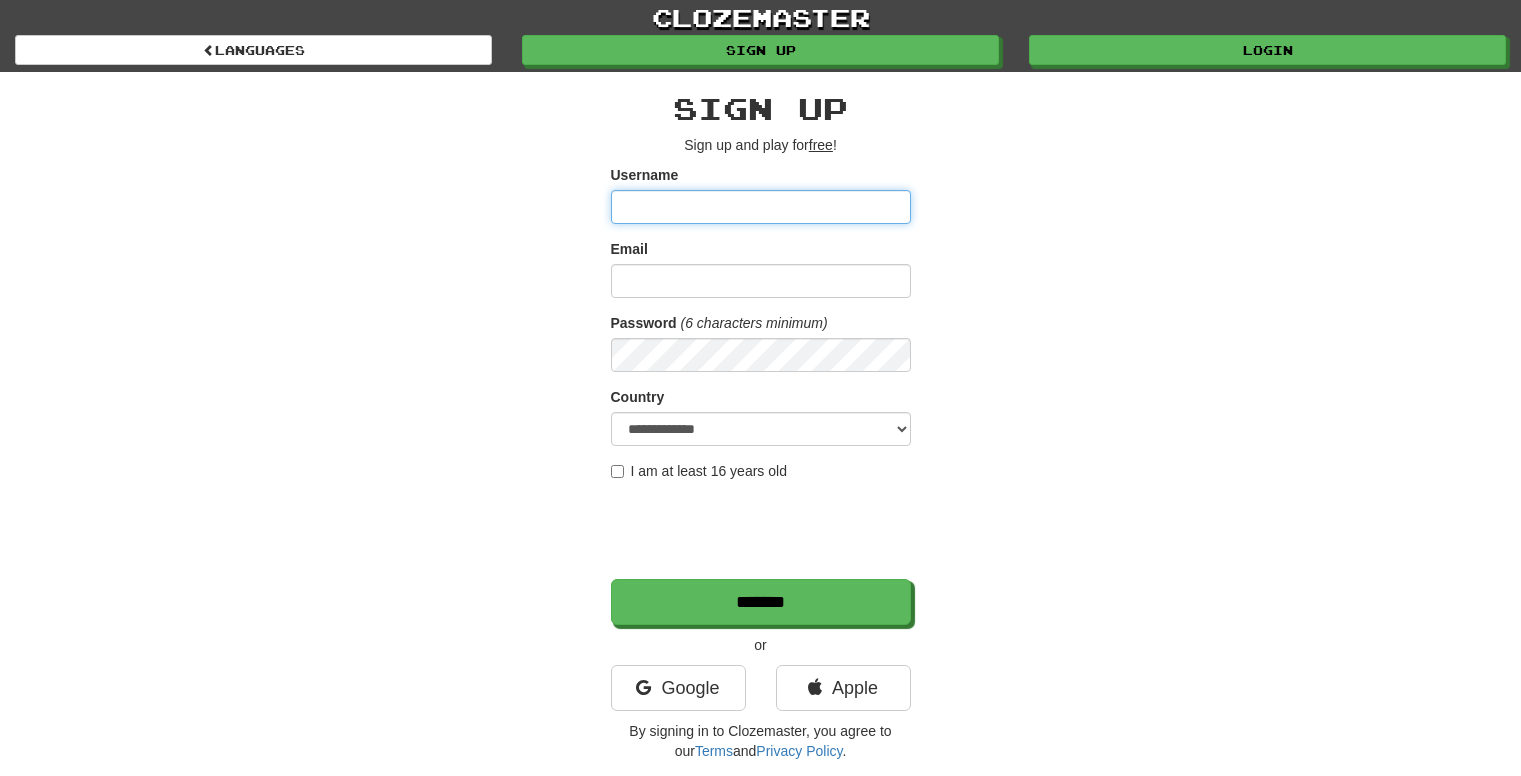 scroll, scrollTop: 0, scrollLeft: 0, axis: both 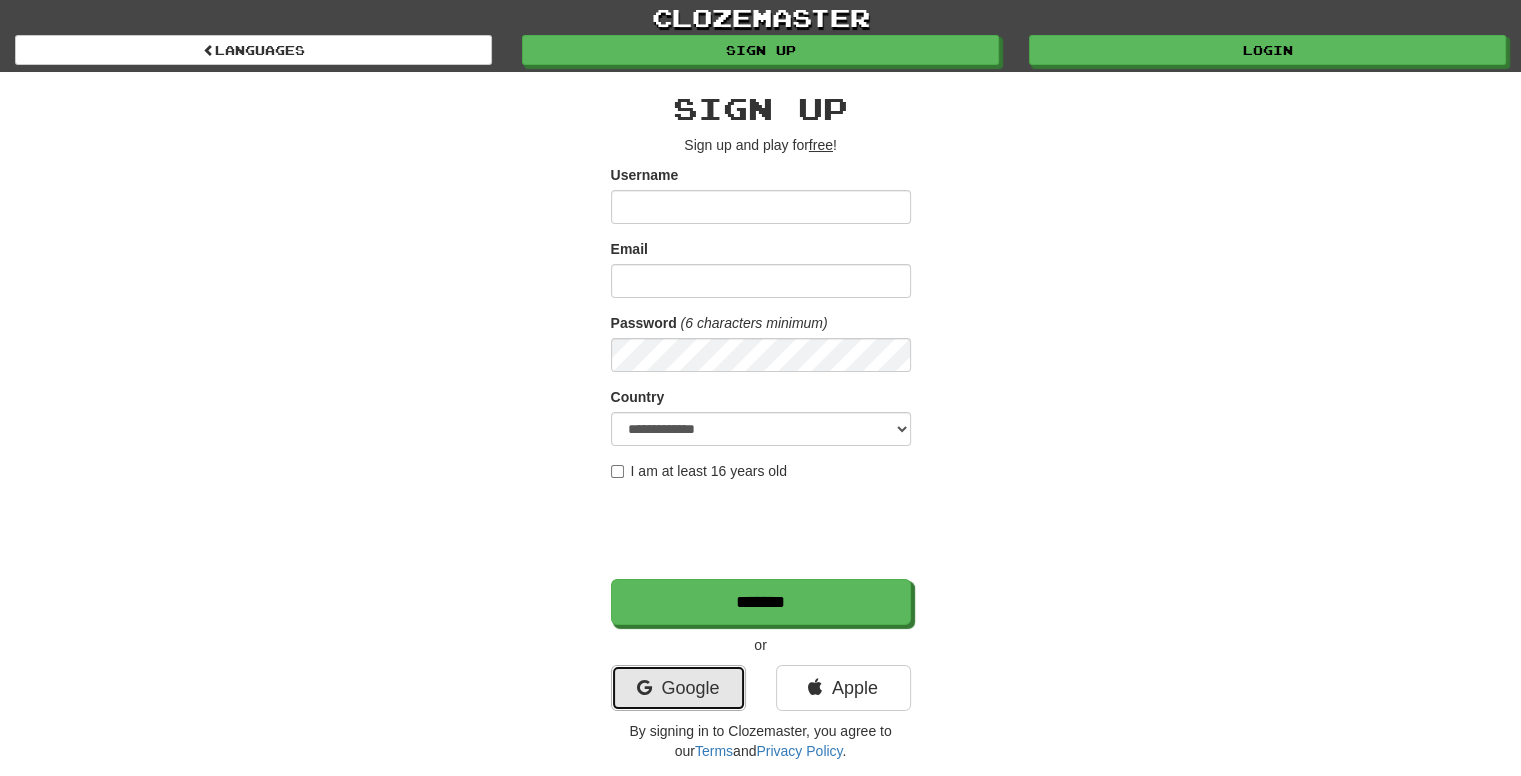 click on "Google" at bounding box center [678, 688] 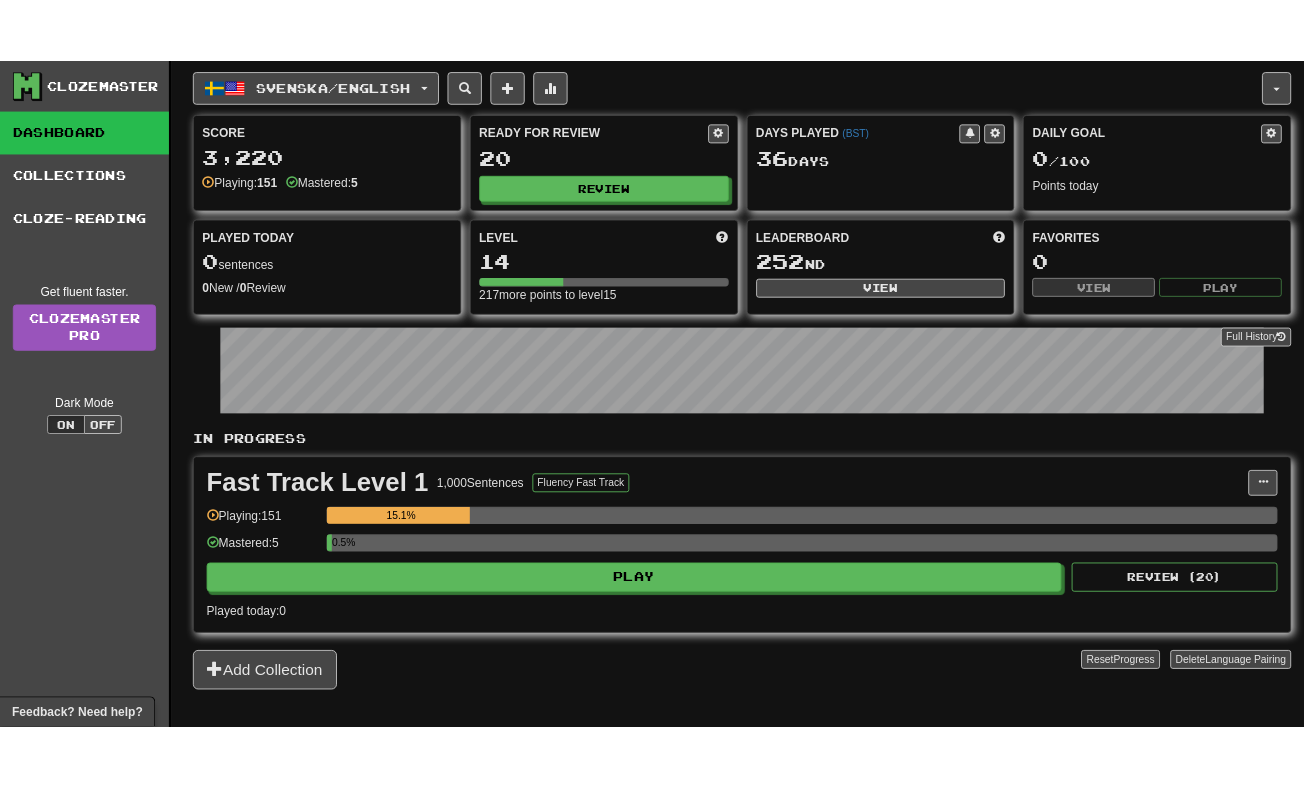 scroll, scrollTop: 0, scrollLeft: 0, axis: both 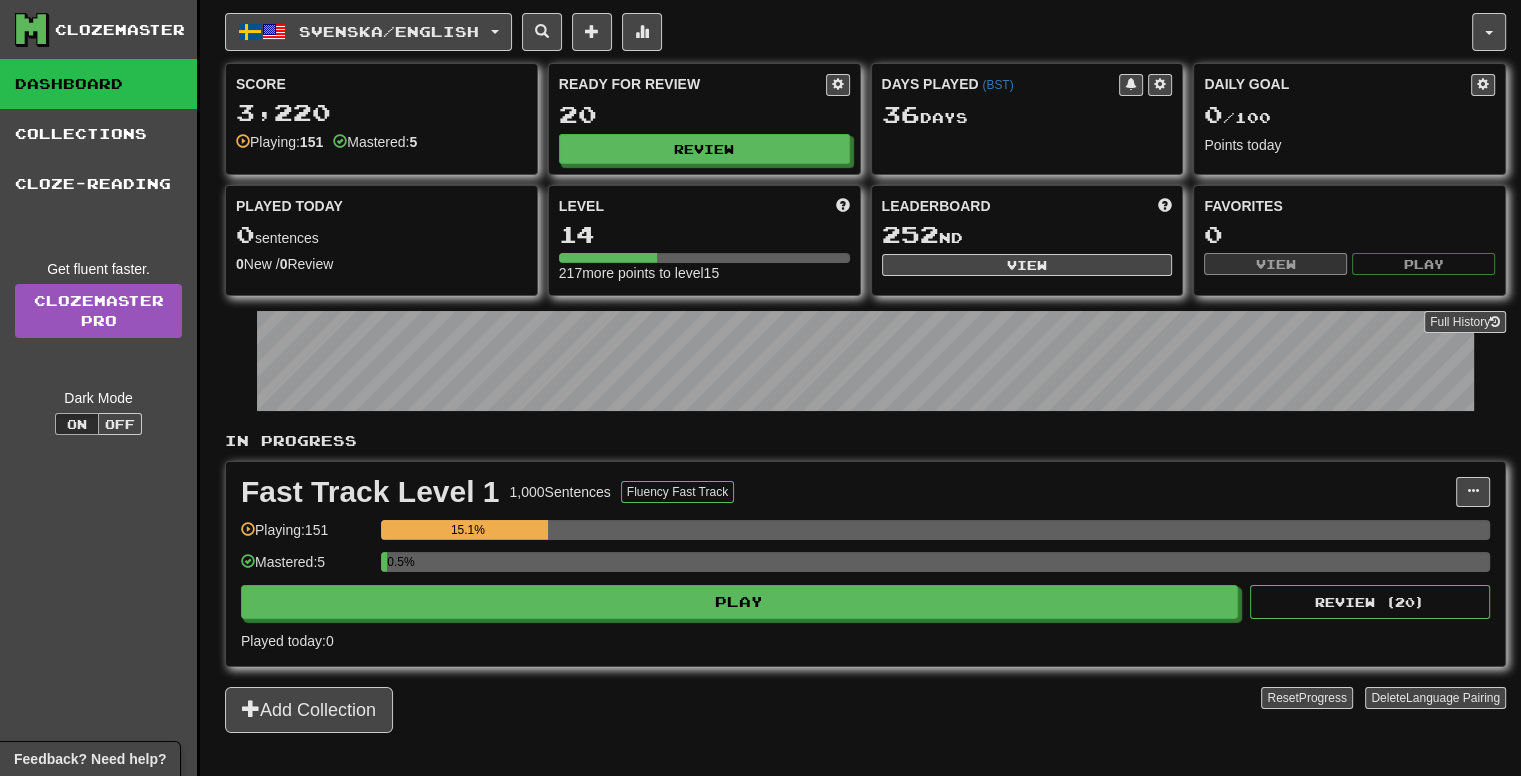 click on "Fast Track Level 1 1,000  Sentences Fluency Fast Track Manage Sentences Unpin from Dashboard  Playing:  151 15.1%  Mastered:  5 0.5% Play Review ( 20 ) Played today:  0" at bounding box center (865, 564) 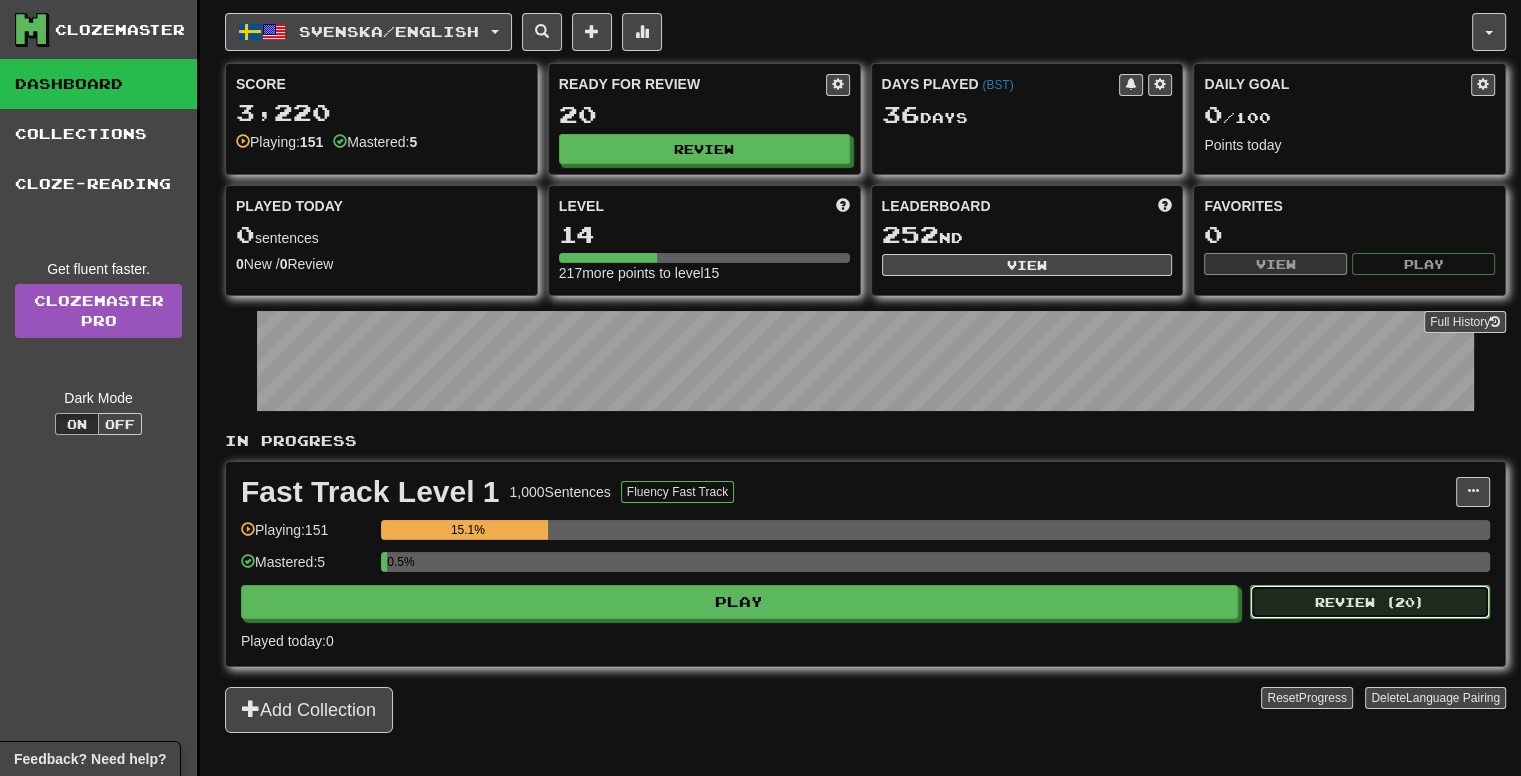 click on "Review ( 20 )" at bounding box center (1370, 602) 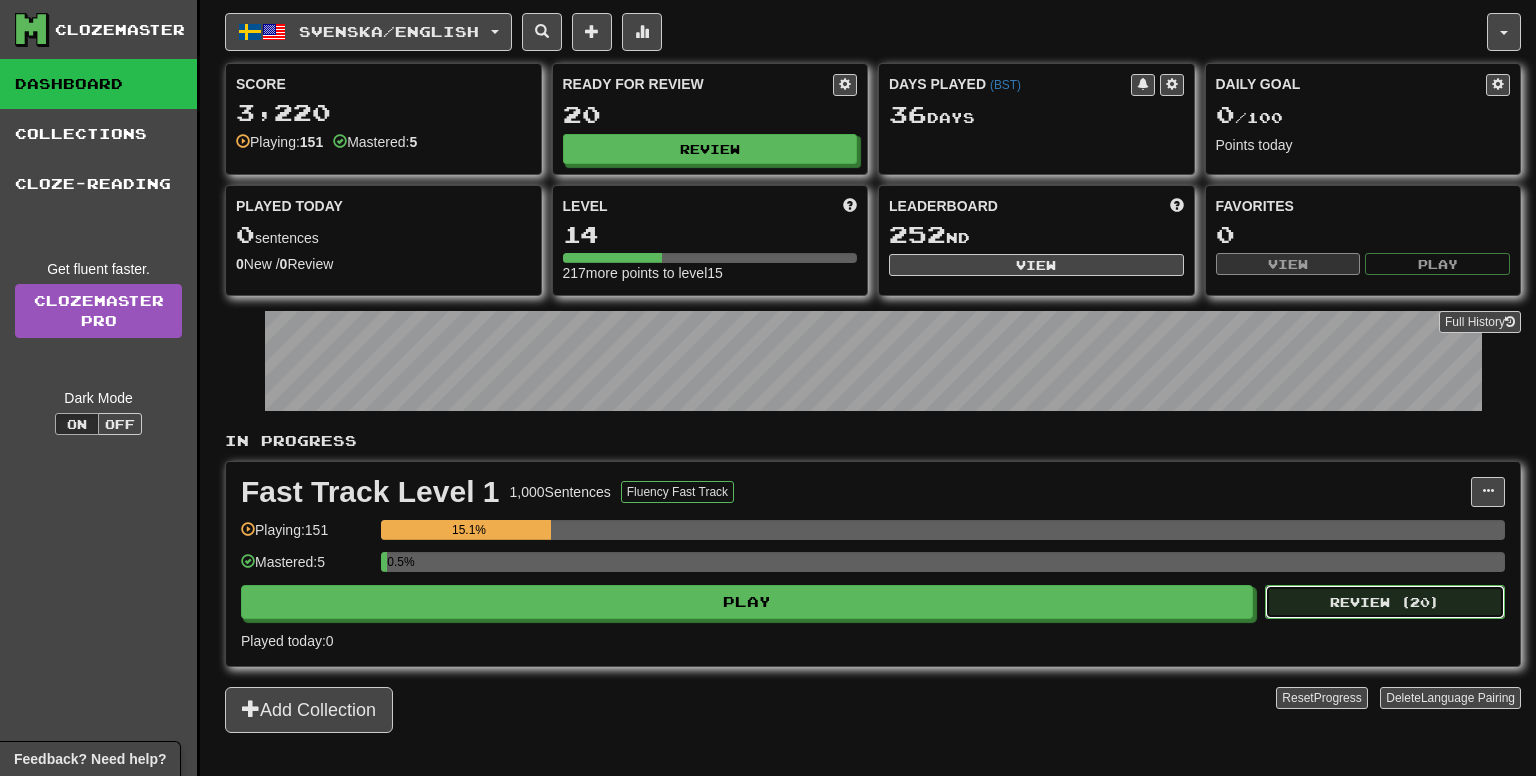 select on "**" 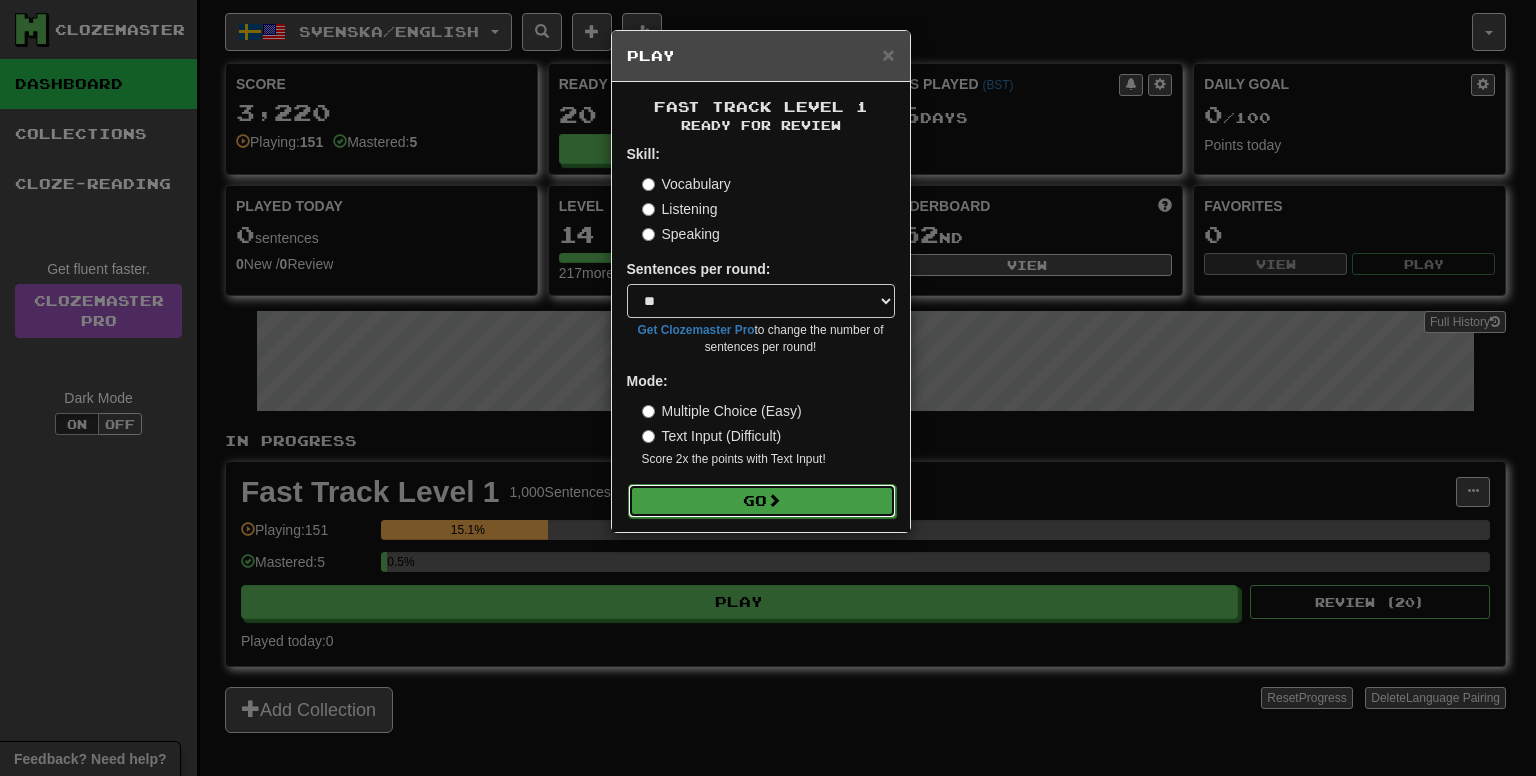 click on "Go" at bounding box center (762, 501) 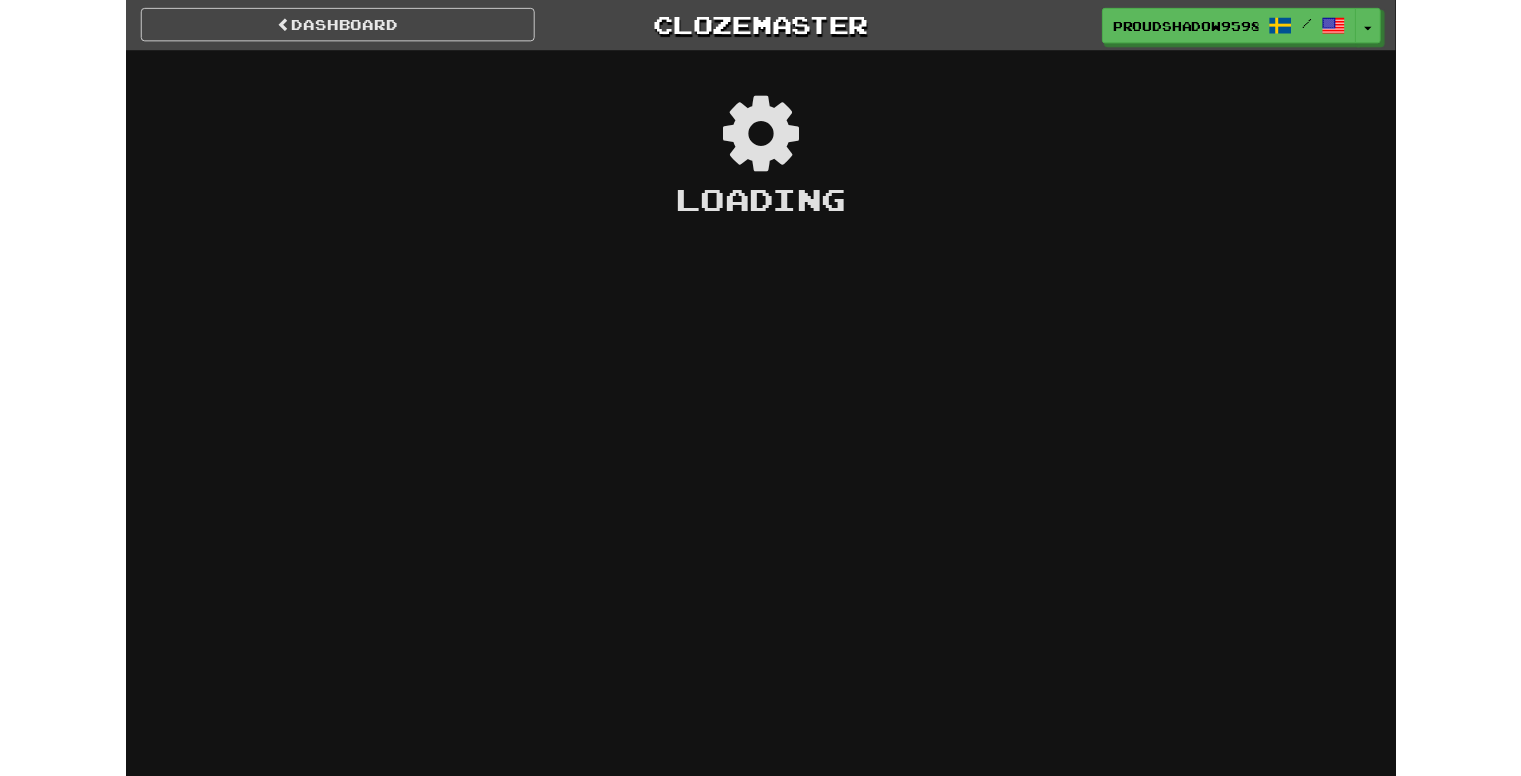 scroll, scrollTop: 0, scrollLeft: 0, axis: both 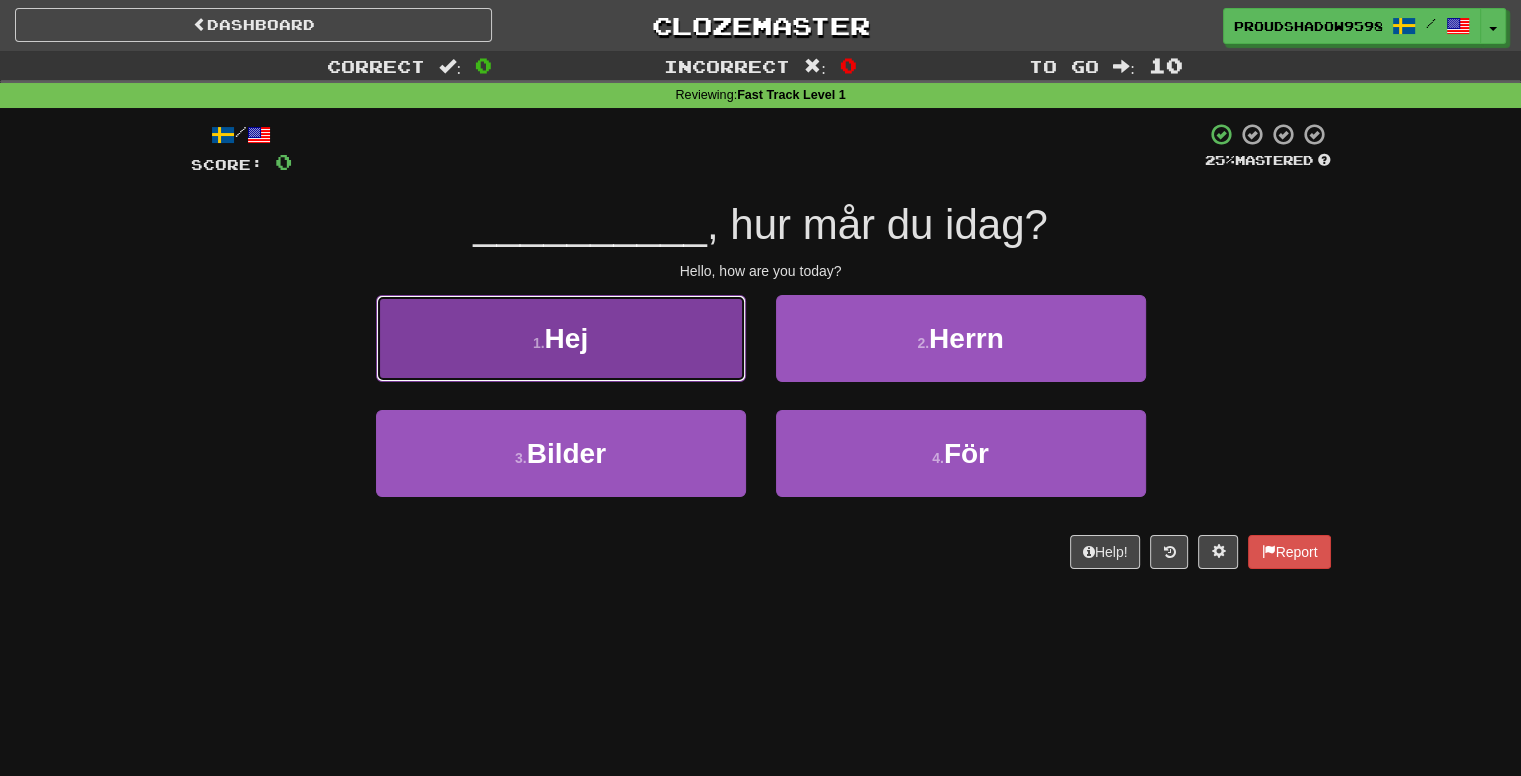click on "1 .  Hej" at bounding box center (561, 338) 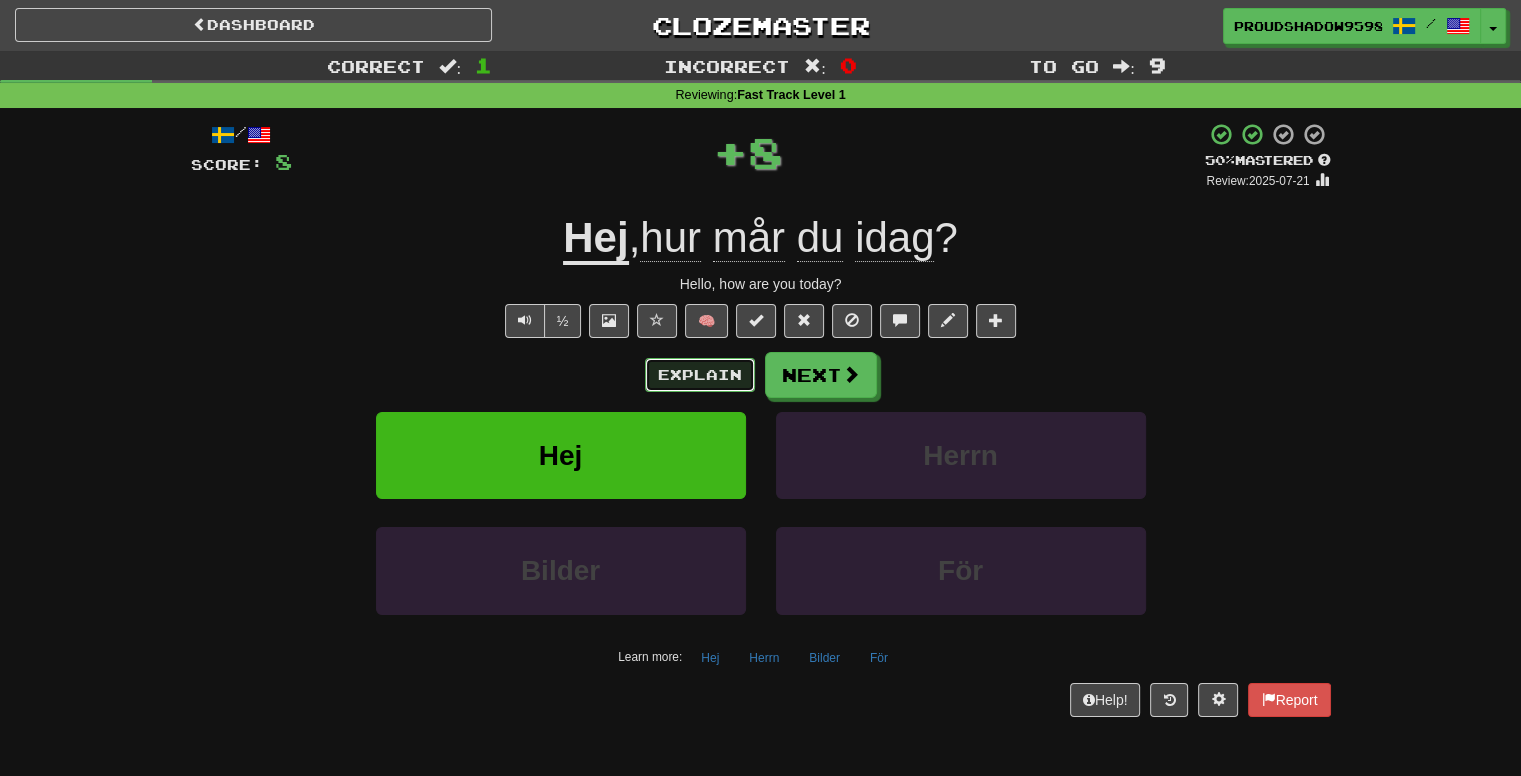 click on "Explain" at bounding box center (700, 375) 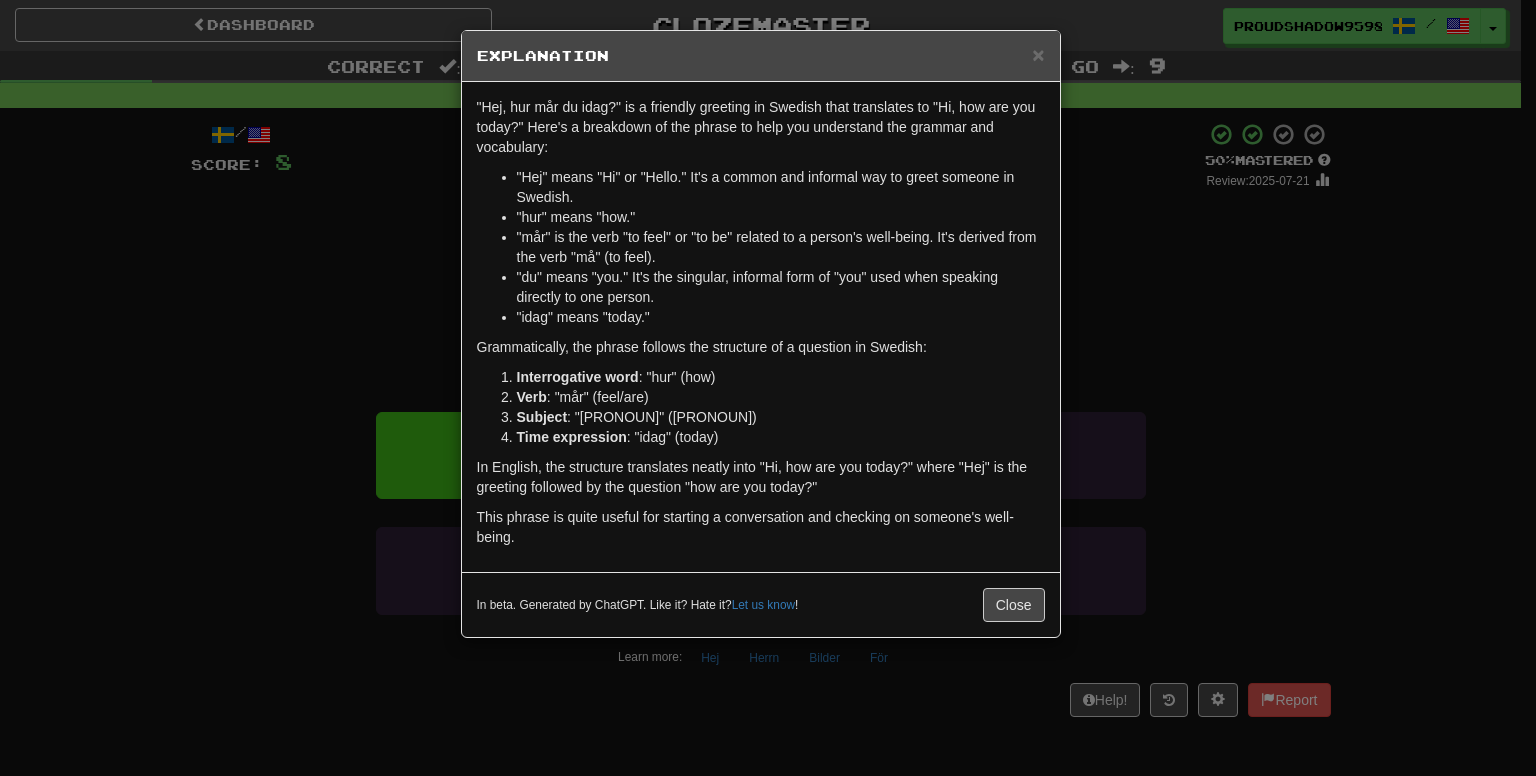 click on "× Explanation "Hej, hur mår du idag?" is a friendly greeting in Swedish that translates to "Hi, how are you today?" Here's a breakdown of the phrase to help you understand the grammar and vocabulary:
"Hej" means "Hi" or "Hello." It's a common and informal way to greet someone in Swedish.
"hur" means "how."
"mår" is the verb "to feel" or "to be" related to a person's well-being. It's derived from the verb "må" (to feel).
"du" means "you." It's the singular, informal form of "you" used when speaking directly to one person.
"idag" means "today."
Grammatically, the phrase follows the structure of a question in Swedish:
Interrogative word : "hur" (how)
Verb : "mår" (feel/are)
Subject : "du" (you)
Time expression : "idag" (today)
In English, the structure translates neatly into "Hi, how are you today?" where "Hej" is the greeting followed by the question "how are you today?"
This phrase is quite useful for starting a conversation and checking on someone's well-being. Let us know" at bounding box center (768, 388) 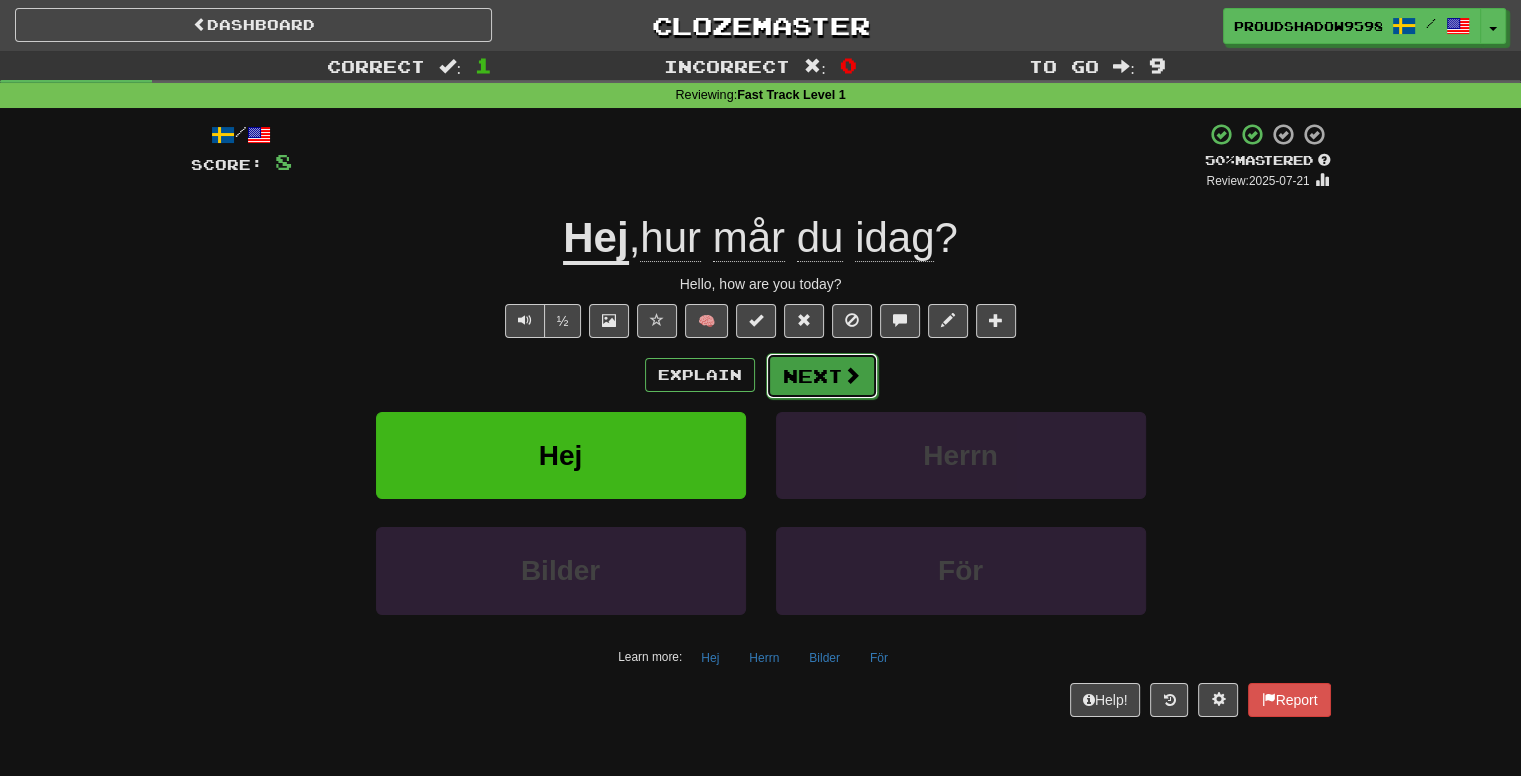 click on "Next" at bounding box center [822, 376] 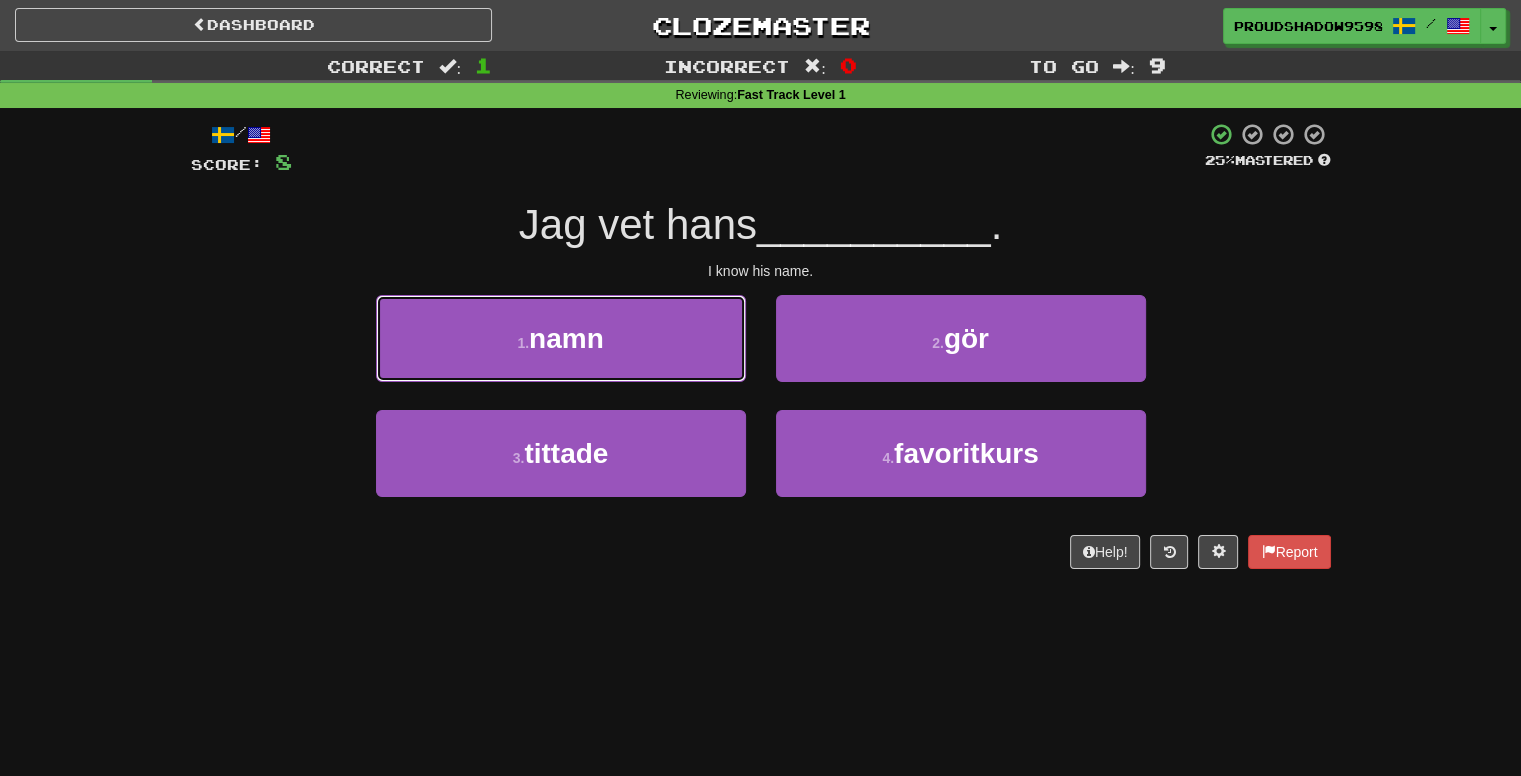 click on "1 .  [NAME]" at bounding box center [561, 338] 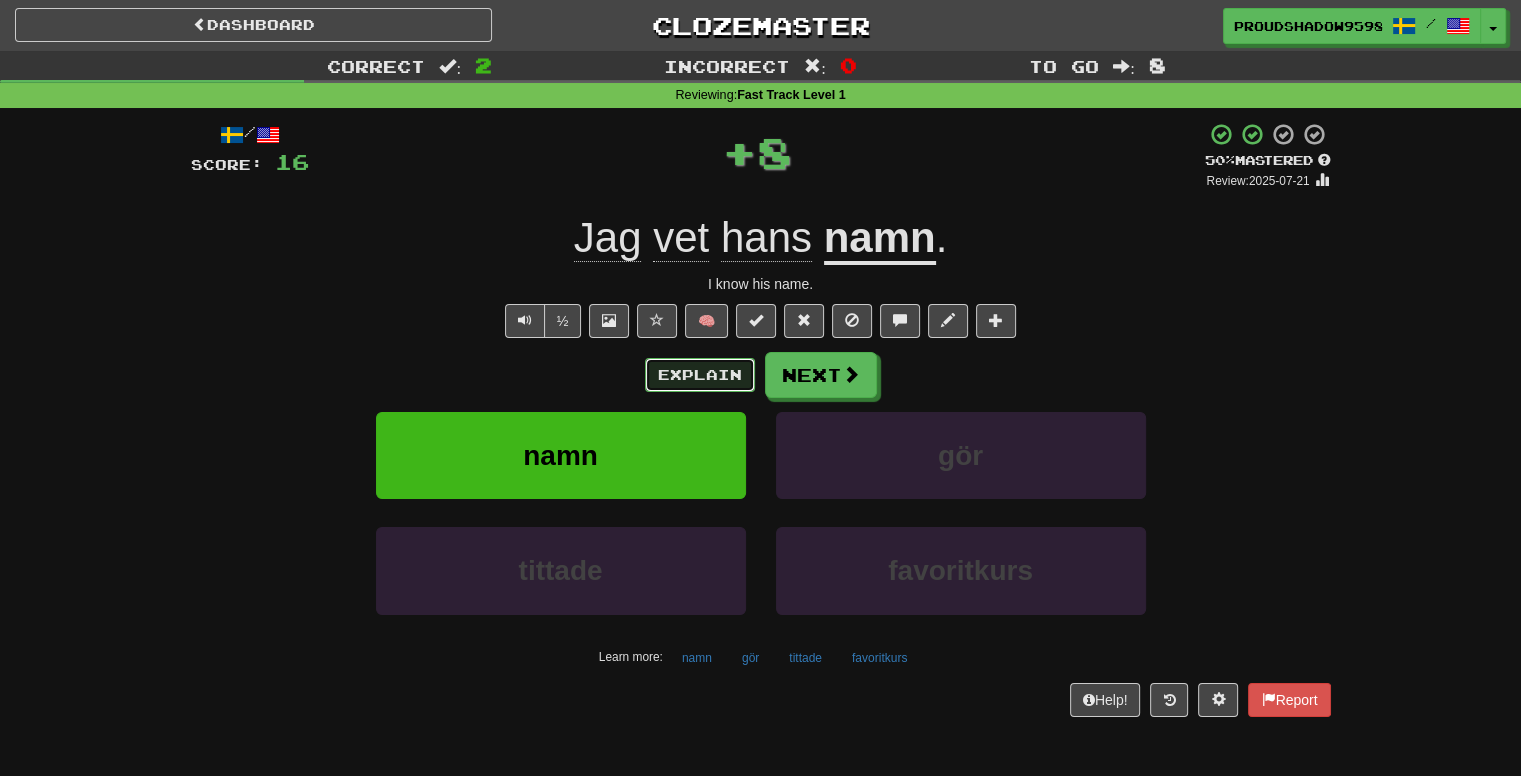 click on "Explain" at bounding box center [700, 375] 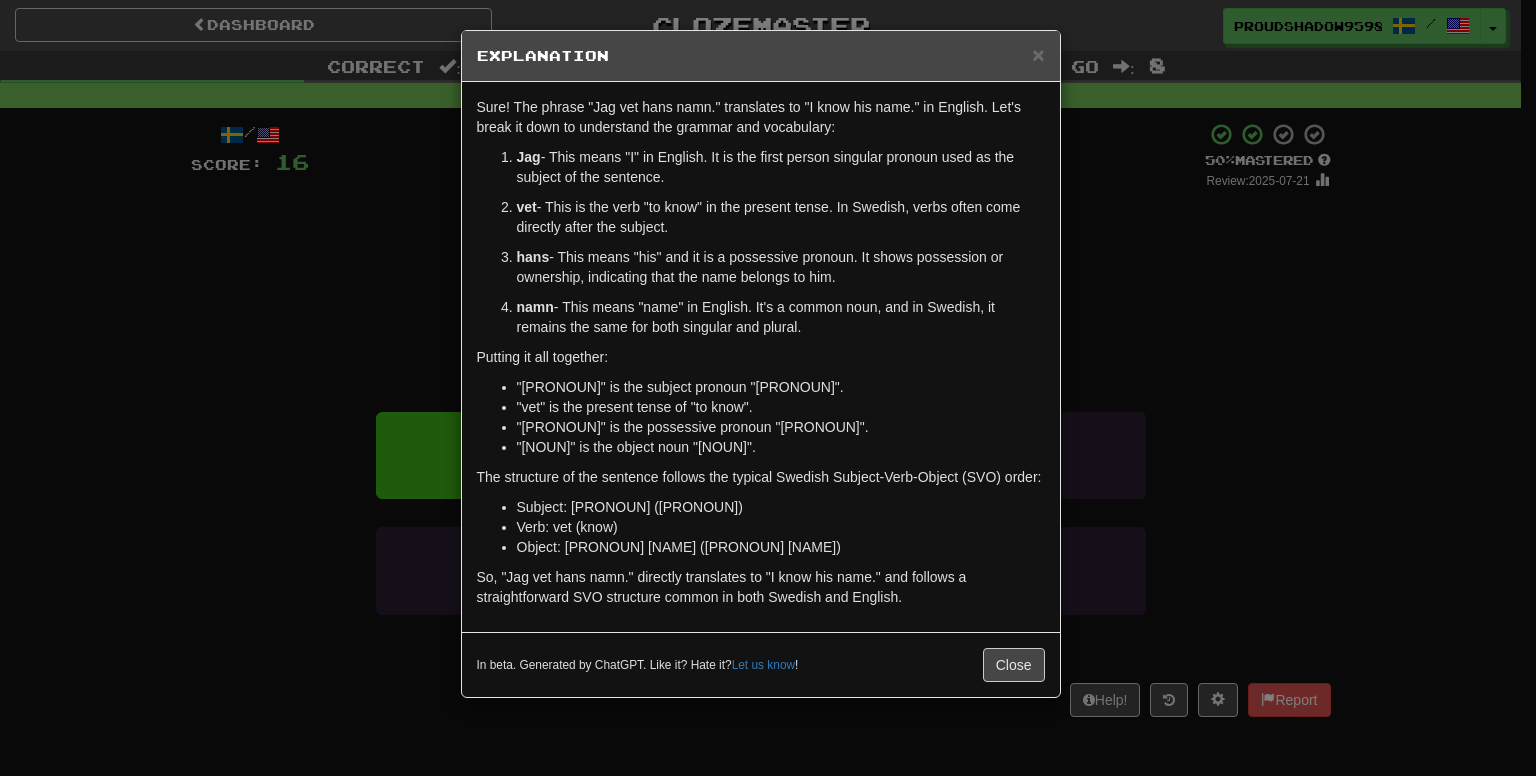 click on "× Explanation Sure! The phrase "Jag vet hans namn." translates to "I know his name." in English. Let's break it down to understand the grammar and vocabulary:
Jag  - This means "I" in English. It is the first person singular pronoun used as the subject of the sentence.
vet  - This is the verb "to know" in the present tense. In Swedish, verbs often come directly after the subject.
hans  - This means "his" and it is a possessive pronoun. It shows possession or ownership, indicating that the name belongs to him.
namn  - This means "name" in English. It's a common noun, and in Swedish, it remains the same for both singular and plural.
Putting it all together:
"Jag" is the subject pronoun "I".
"vet" is the present tense of "to know".
"hans" is the possessive pronoun "his".
"namn" is the object noun "name".
The structure of the sentence follows the typical Swedish Subject-Verb-Object (SVO) order:
Subject: Jag (I)
Verb: vet (know)
Object: hans namn (his name)" at bounding box center (768, 388) 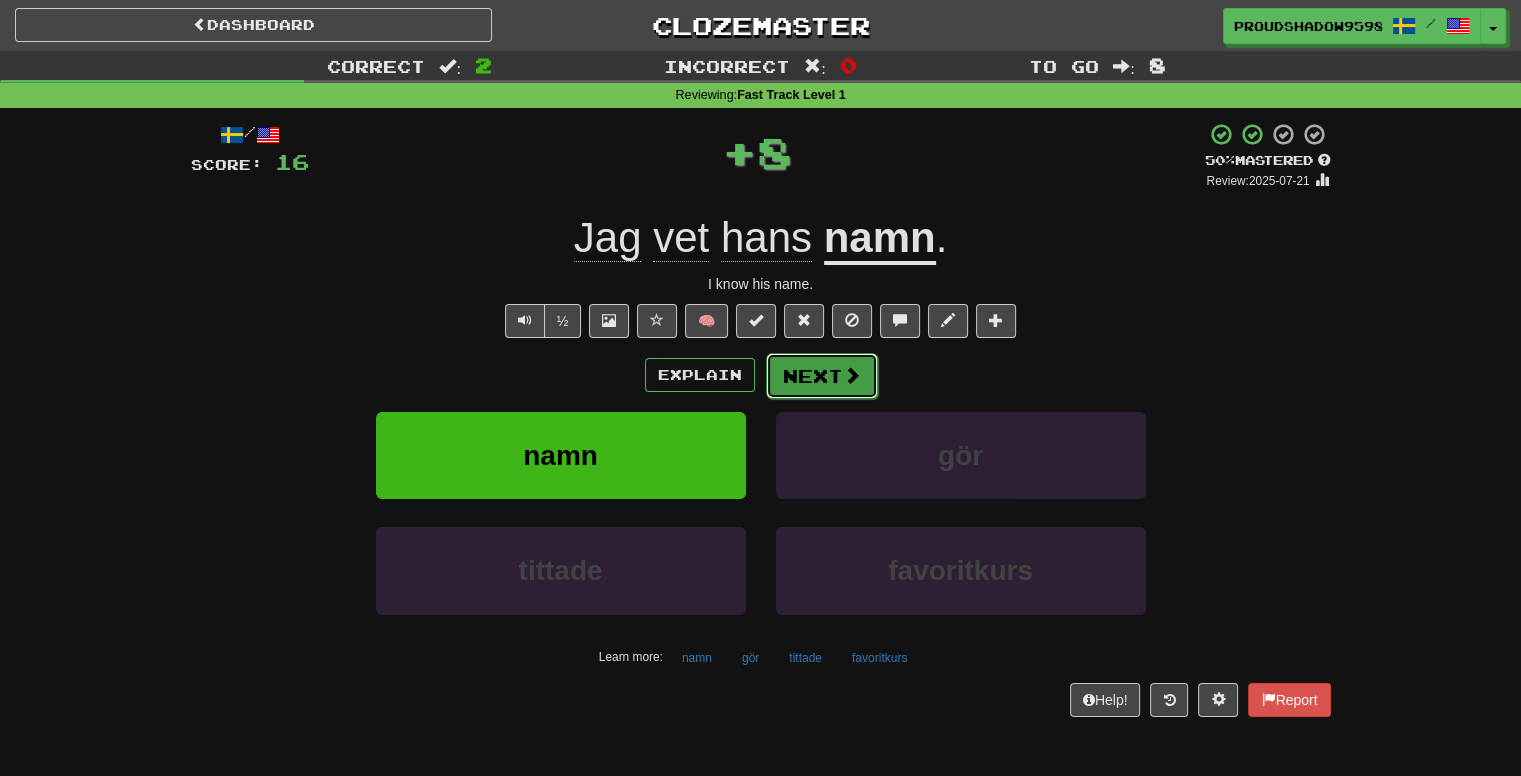 click on "Next" at bounding box center (822, 376) 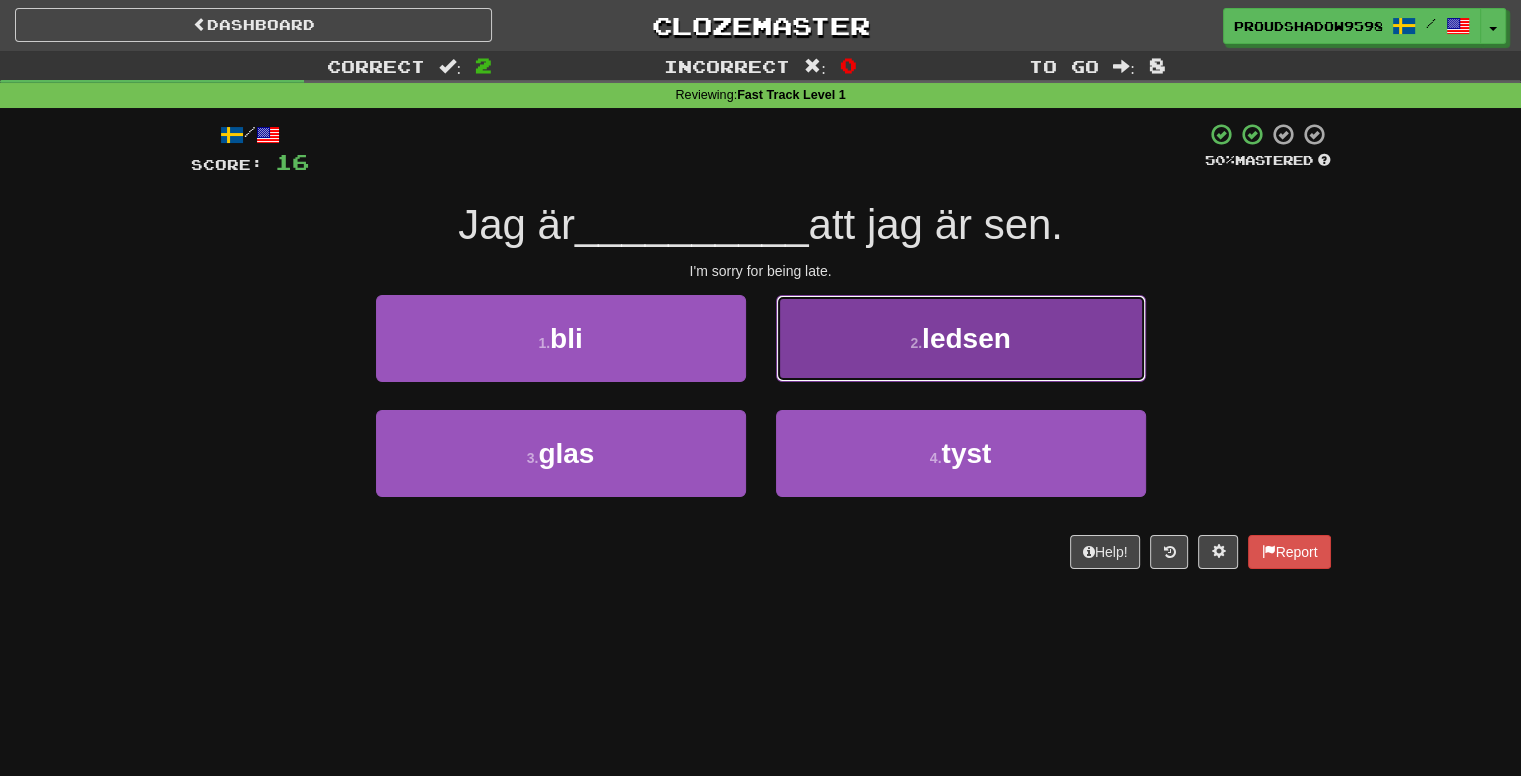 click on "2 .  ledsen" at bounding box center (961, 338) 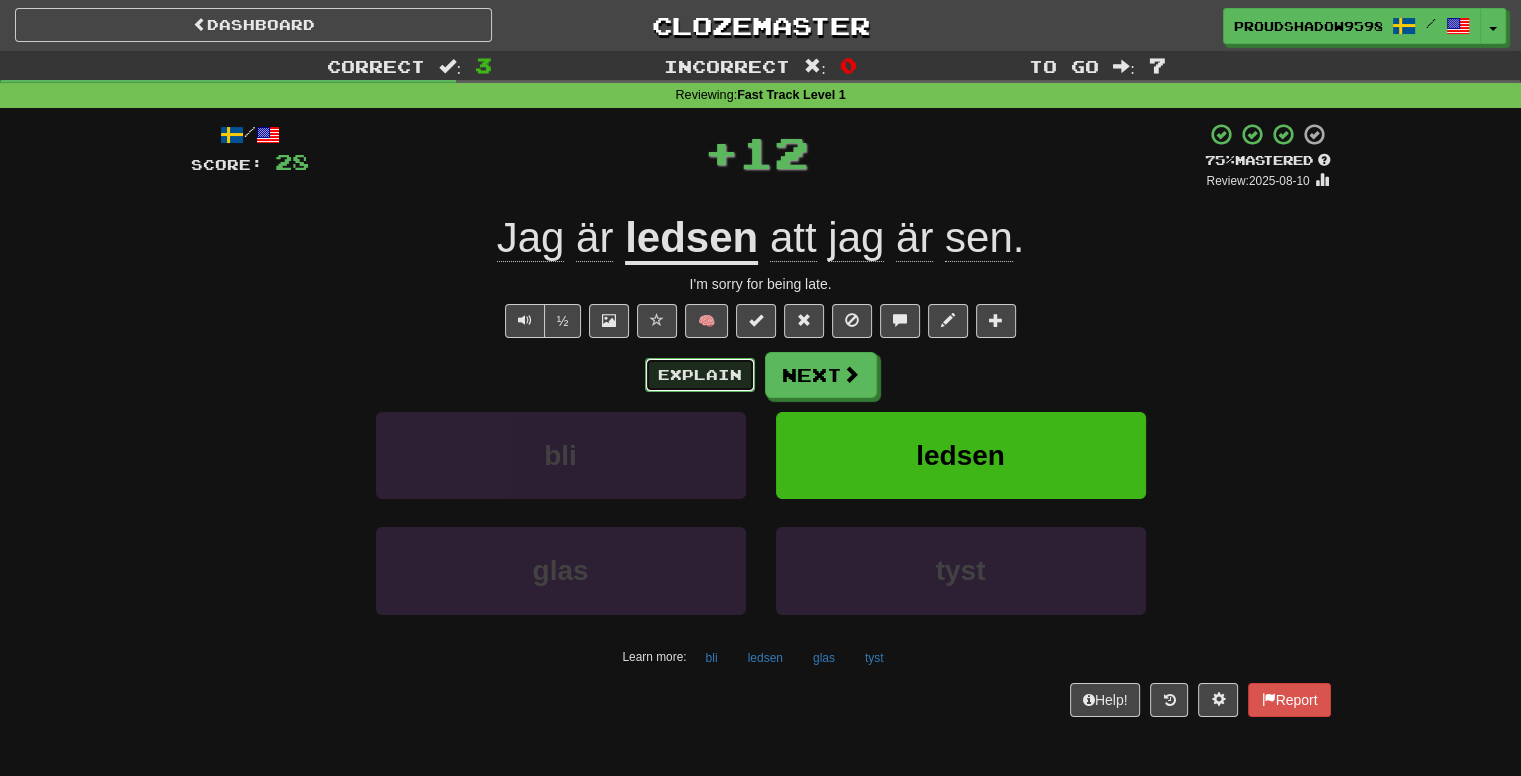 click on "Explain" at bounding box center (700, 375) 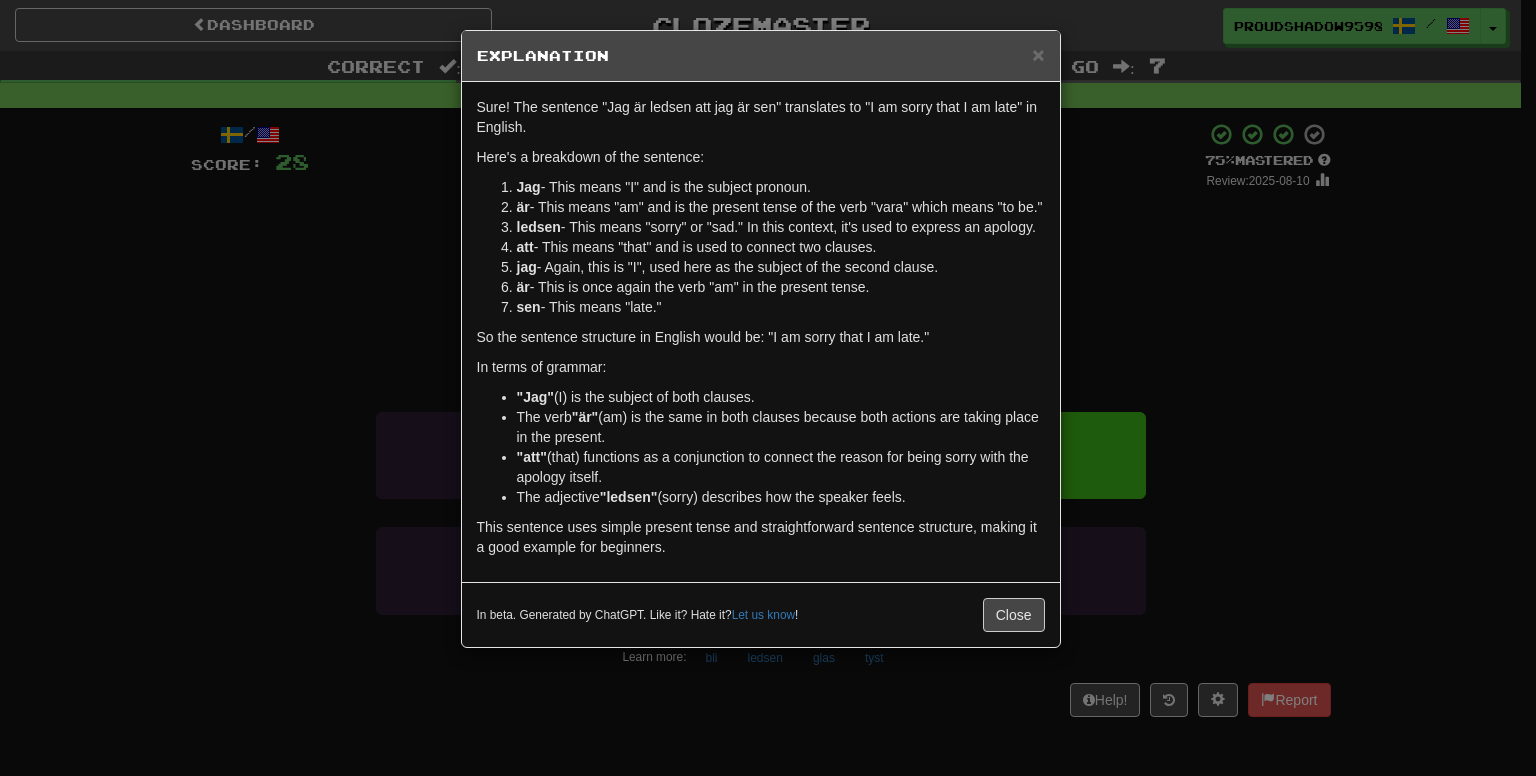click on "× Explanation Sure! The sentence "Jag är ledsen att jag är sen" translates to "I am sorry that I am late" in English.
Here's a breakdown of the sentence:
Jag  - This means "I" and is the subject pronoun.
är  - This means "am" and is the present tense of the verb "vara" which means "to be."
ledsen  - This means "sorry" or "sad." In this context, it's used to express an apology.
att  - This means "that" and is used to connect two clauses.
jag  - Again, this is "I", used here as the subject of the second clause.
är  - This is once again the verb "am" in the present tense.
sen  - This means "late."
So the sentence structure in English would be: "I am sorry that I am late."
In terms of grammar:
"Jag"  (I) is the subject of both clauses.
The verb  "är"  (am) is the same in both clauses because both actions are taking place in the present.
"att"  (that) functions as a conjunction to connect the reason for being sorry with the apology itself.
The adjective  "ledsen"
! Close" at bounding box center (768, 388) 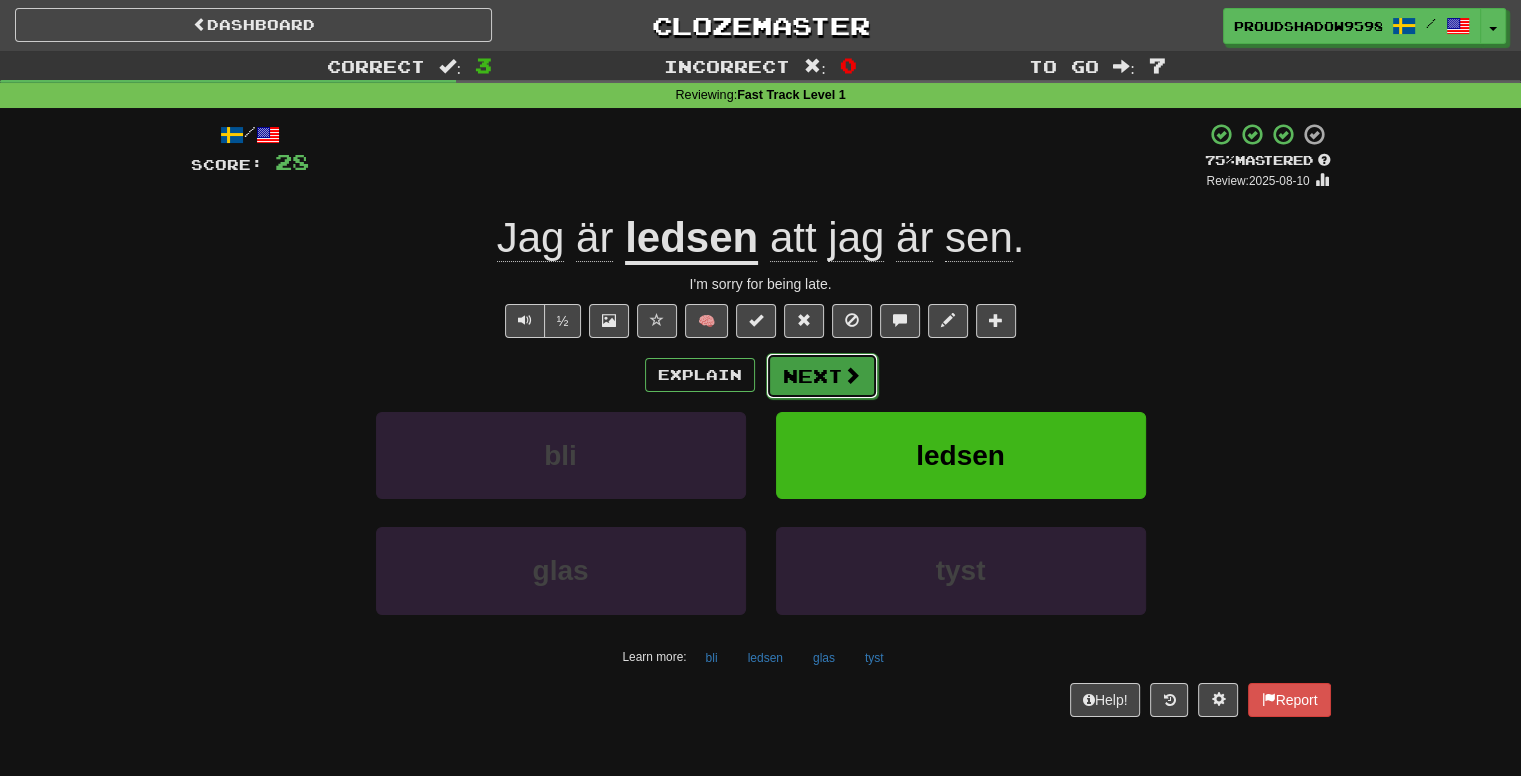 click on "Next" at bounding box center (822, 376) 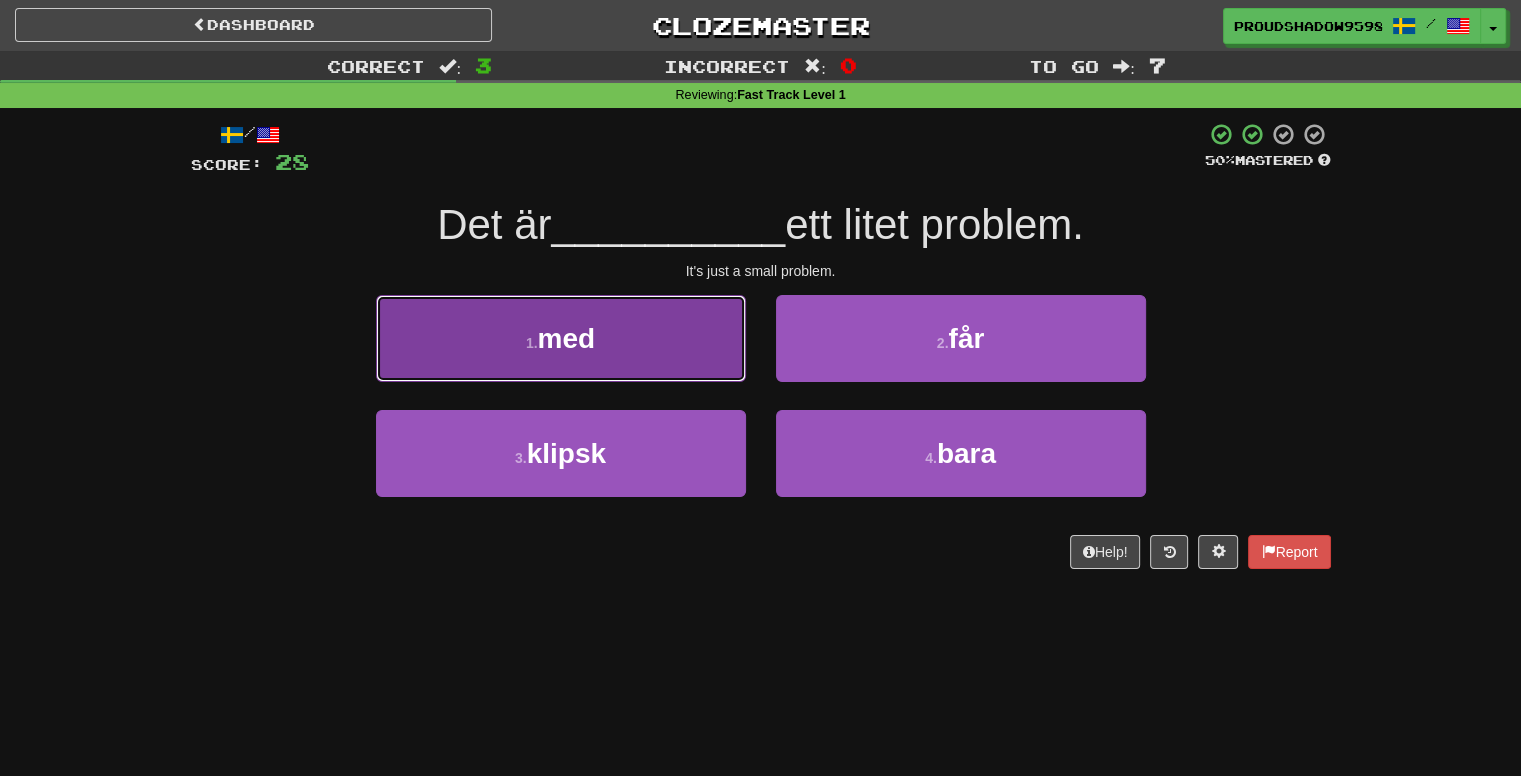 click on "1 .  med" at bounding box center (561, 338) 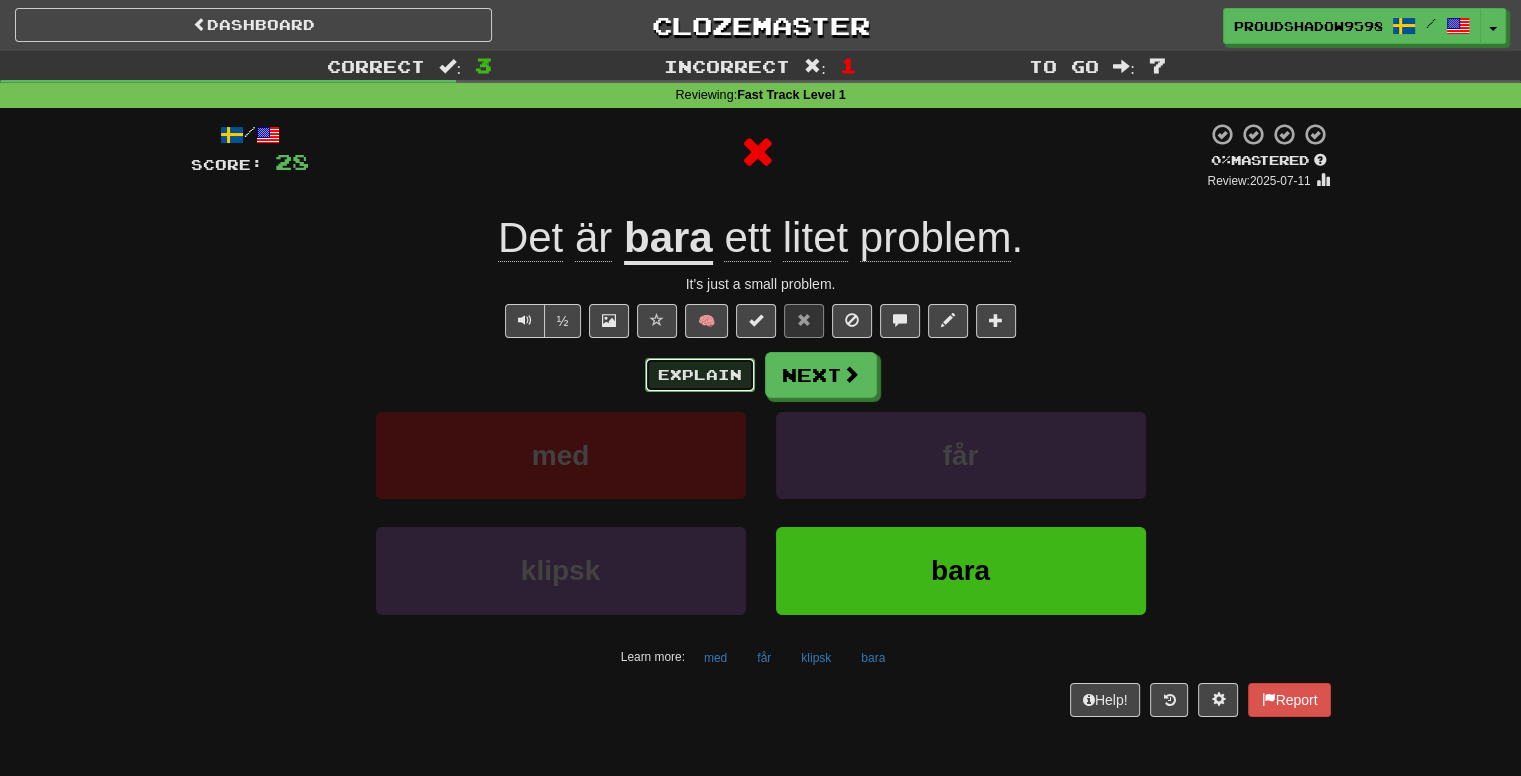 click on "Explain" at bounding box center [700, 375] 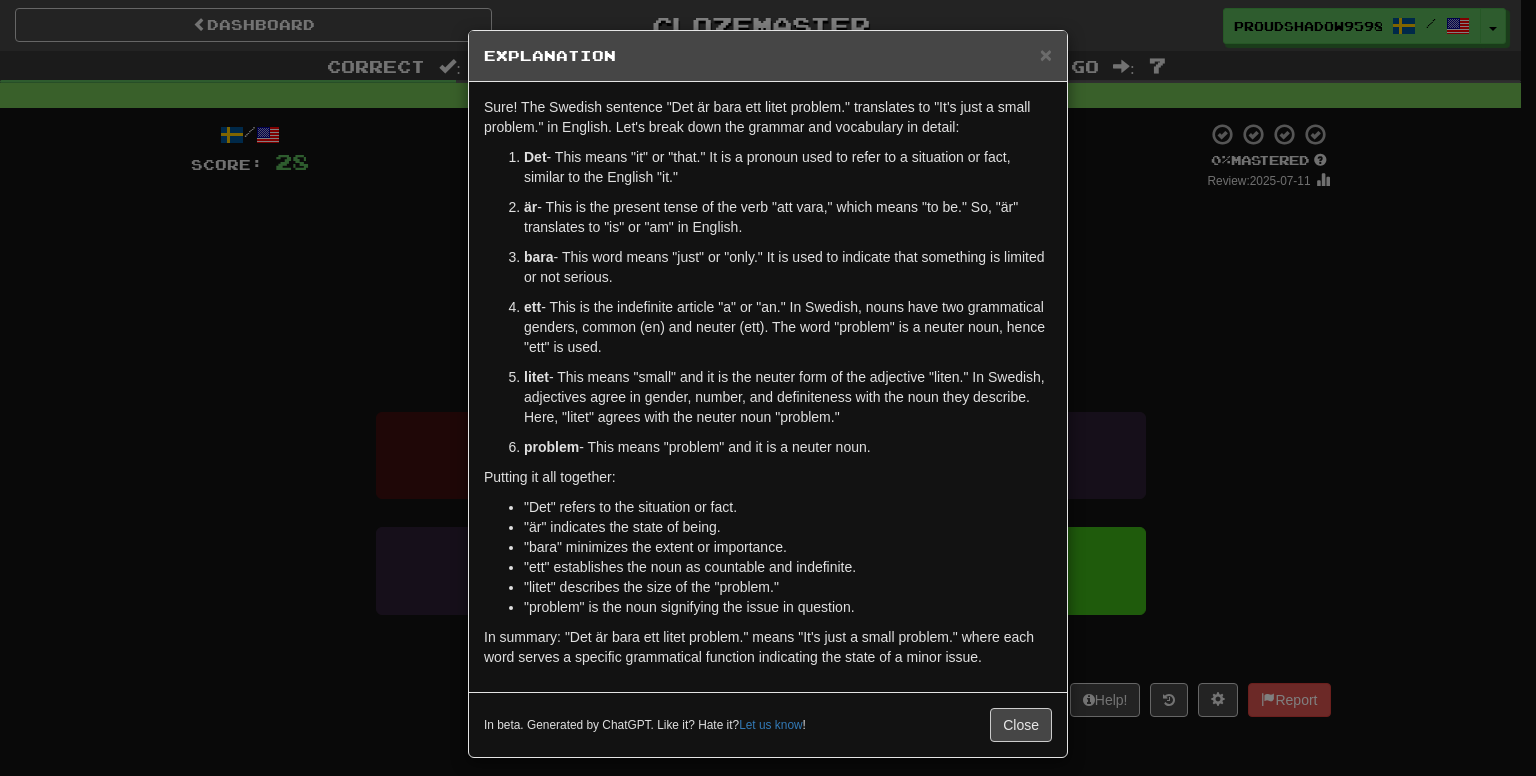 click on "× Explanation Sure! The Swedish sentence "Det är bara ett litet problem." translates to "It's just a small problem." in English. Let's break down the grammar and vocabulary in detail:
Det  - This means "it" or "that." It is a pronoun used to refer to a situation or fact, similar to the English "it."
är  - This is the present tense of the verb "att vara," which means "to be." So, "är" translates to "is" or "am" in English.
bara  - This word means "just" or "only." It is used to indicate that something is limited or not serious.
ett  - This is the indefinite article "a" or "an." In Swedish, nouns have two grammatical genders, common (en) and neuter (ett). The word "problem" is a neuter noun, hence "ett" is used.
litet  - This means "small" and it is the neuter form of the adjective "liten." In Swedish, adjectives agree in gender, number, and definiteness with the noun they describe. Here, "litet" agrees with the neuter noun "problem."
problem
!" at bounding box center [768, 388] 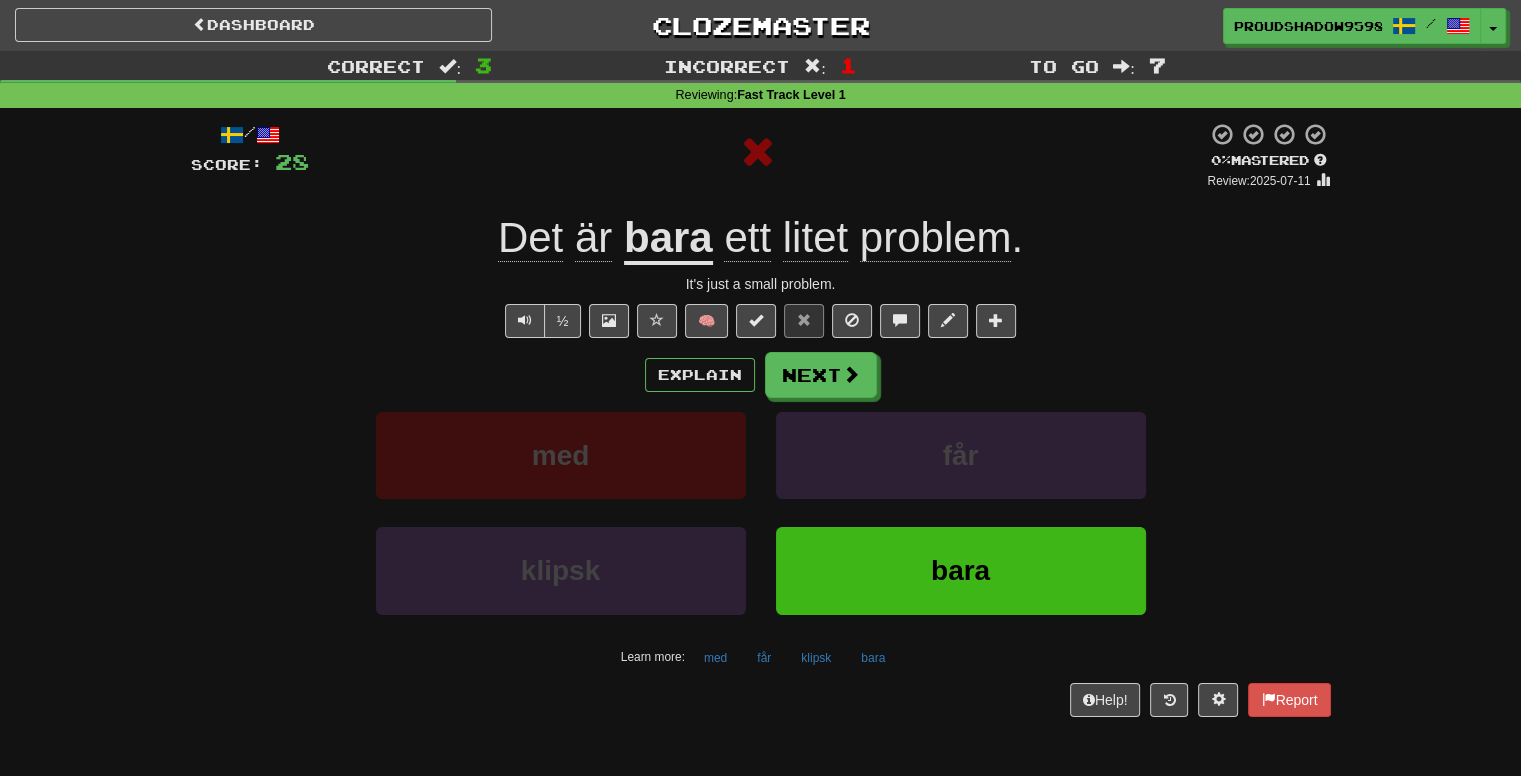 click on "/  Score:   28 0 %  Mastered Review:  2025-07-11 Det   är   bara   ett   litet   problem . It's just a small problem. ½ 🧠 Explain Next med får klipsk bara Learn more: med får klipsk bara  Help!  Report" at bounding box center [761, 419] 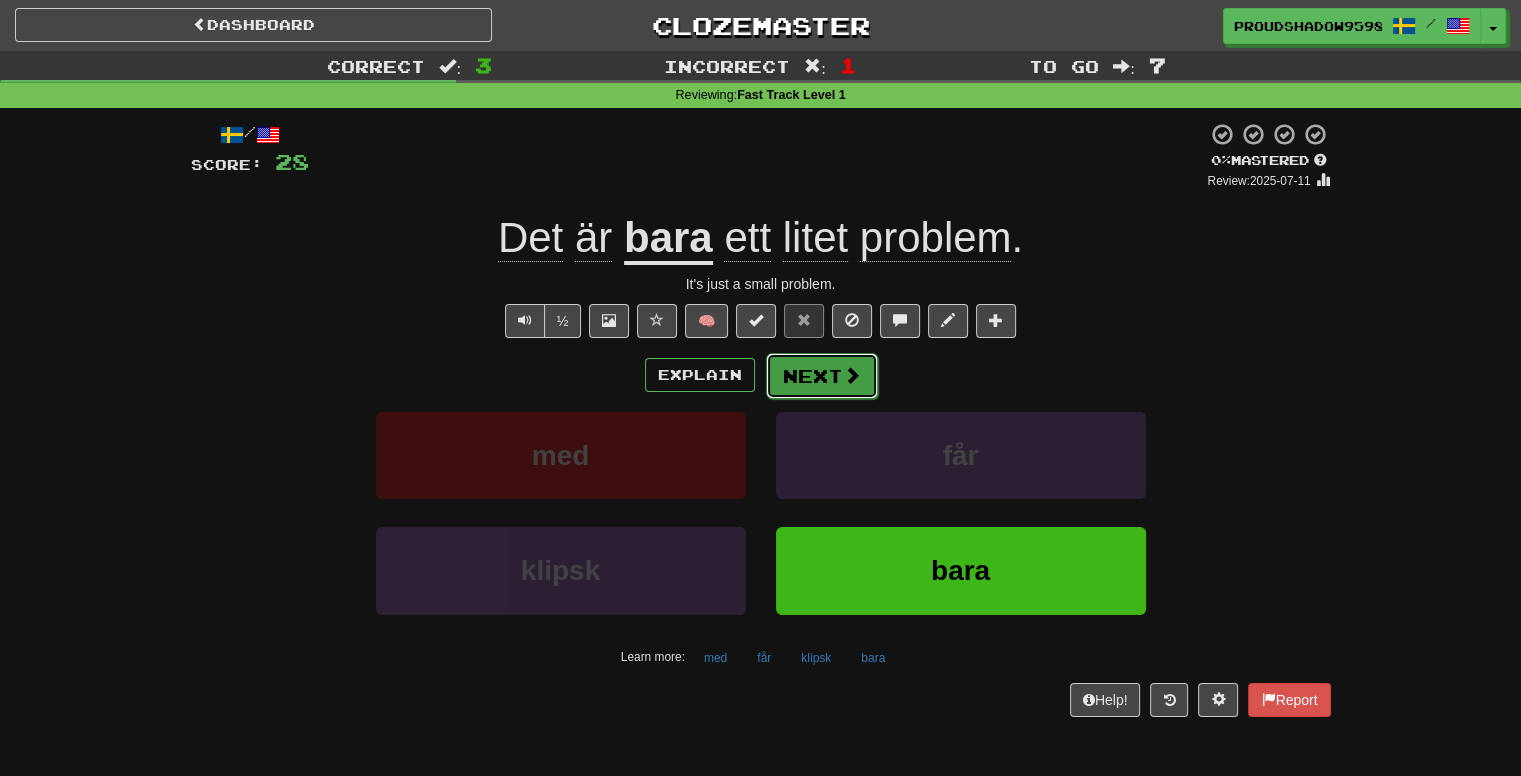 click on "Next" at bounding box center (822, 376) 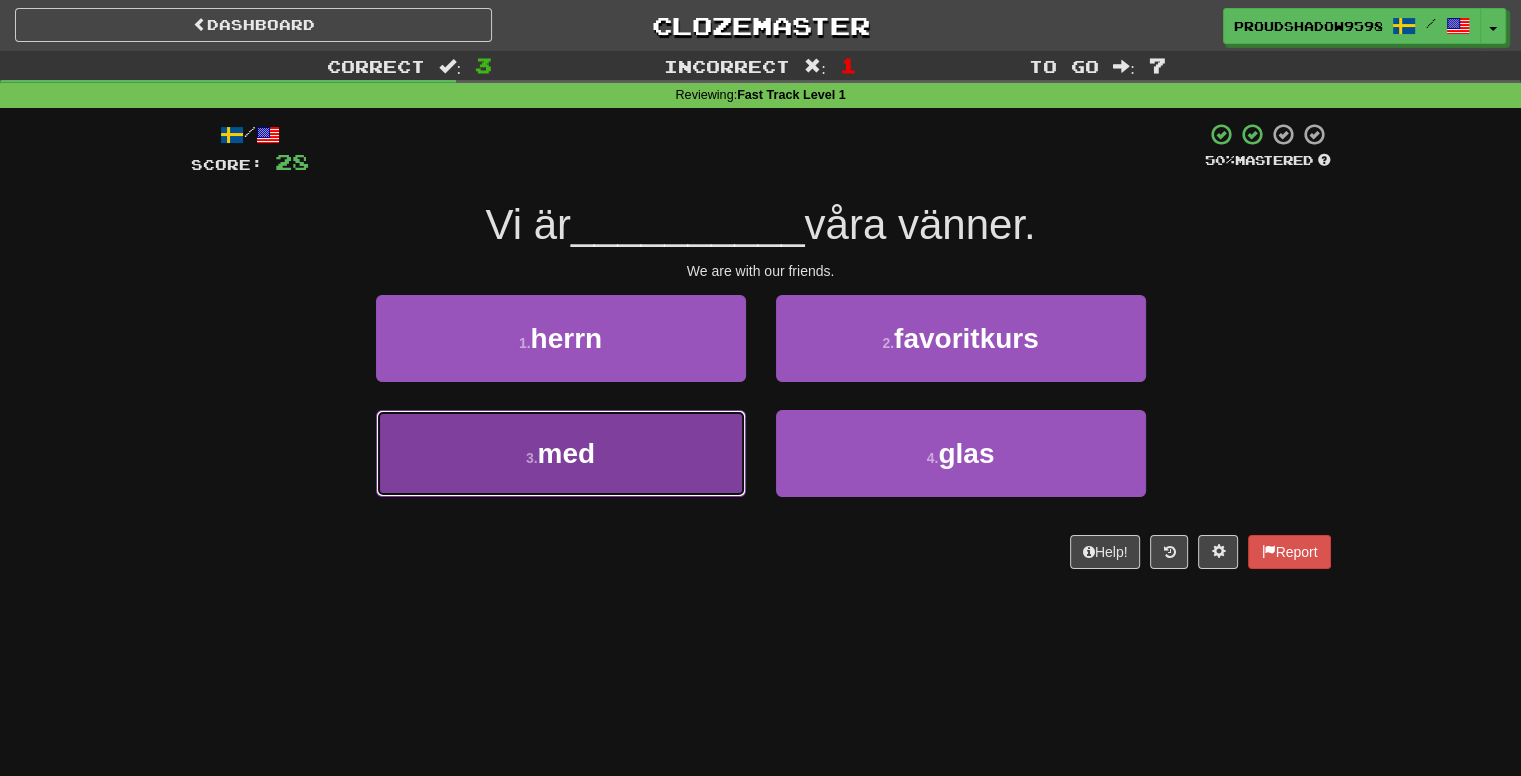 click on "3 .  med" at bounding box center [561, 453] 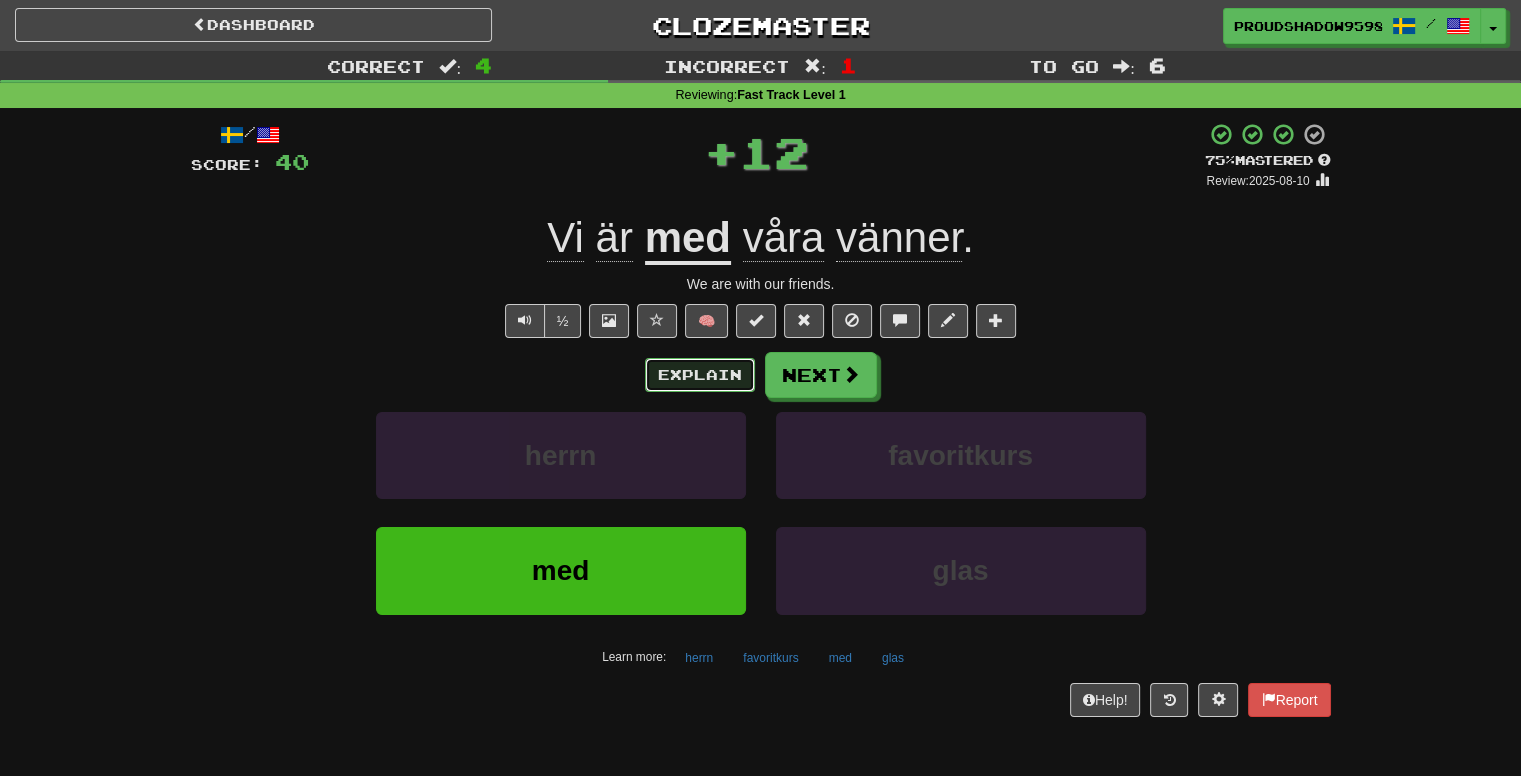 click on "Explain" at bounding box center [700, 375] 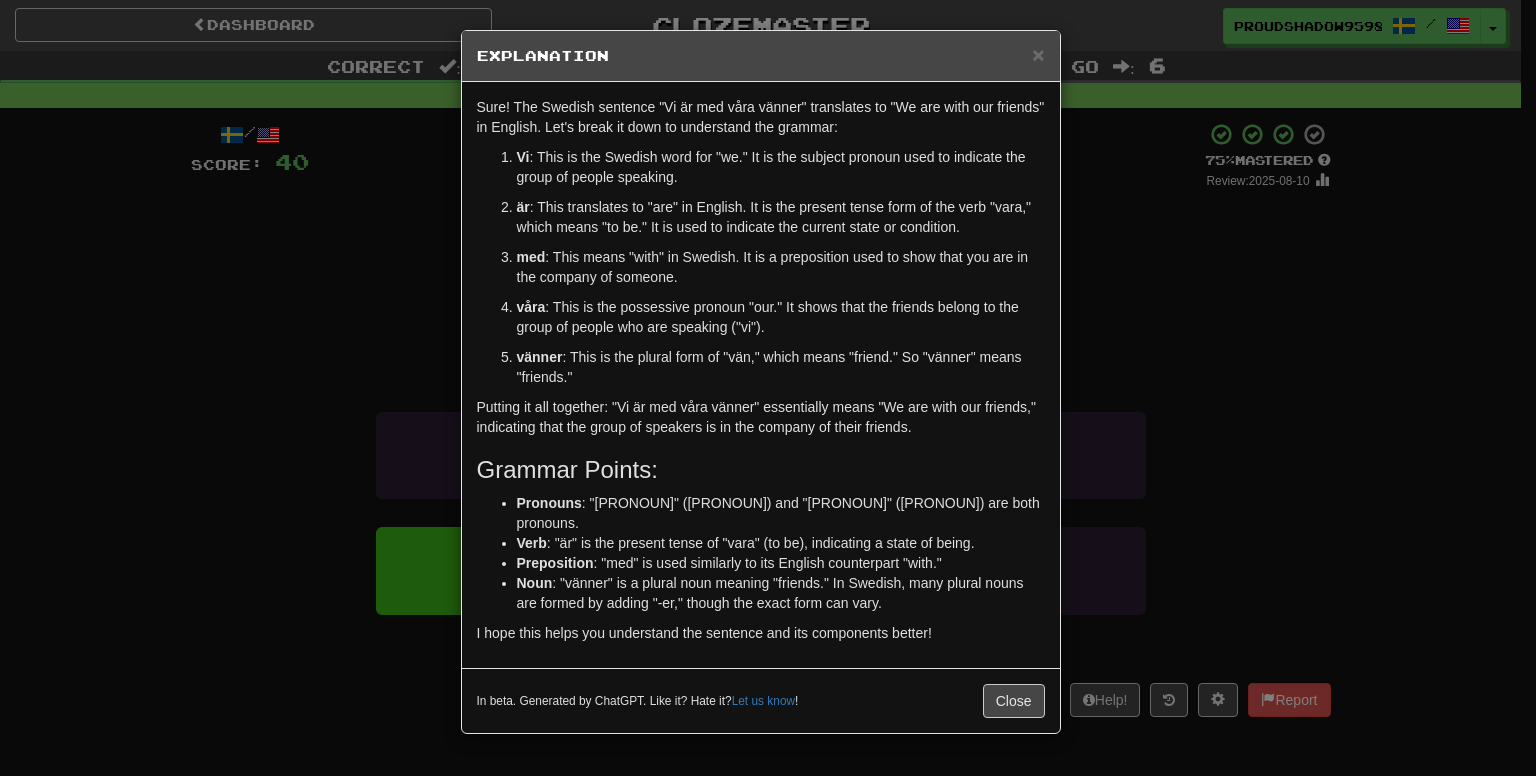 click on "× Explanation Sure! The Swedish sentence "Vi är med våra vänner" translates to "We are with our friends" in English. Let's break it down to understand the grammar:
Vi : This is the Swedish word for "we." It is the subject pronoun used to indicate the group of people speaking.
är : This translates to "are" in English. It is the present tense form of the verb "vara," which means "to be." It is used to indicate the current state or condition.
med : This means "with" in Swedish. It is a preposition used to show that you are in the company of someone.
våra : This is the possessive pronoun "our." It shows that the friends belong to the group of people who are speaking ("vi").
vänner : This is the plural form of "vän," which means "friend." So "vänner" means "friends."
Putting it all together: "Vi är med våra vänner" essentially means "We are with our friends," indicating that the group of speakers is in the company of their friends.
Grammar Points:
Pronouns" at bounding box center [768, 388] 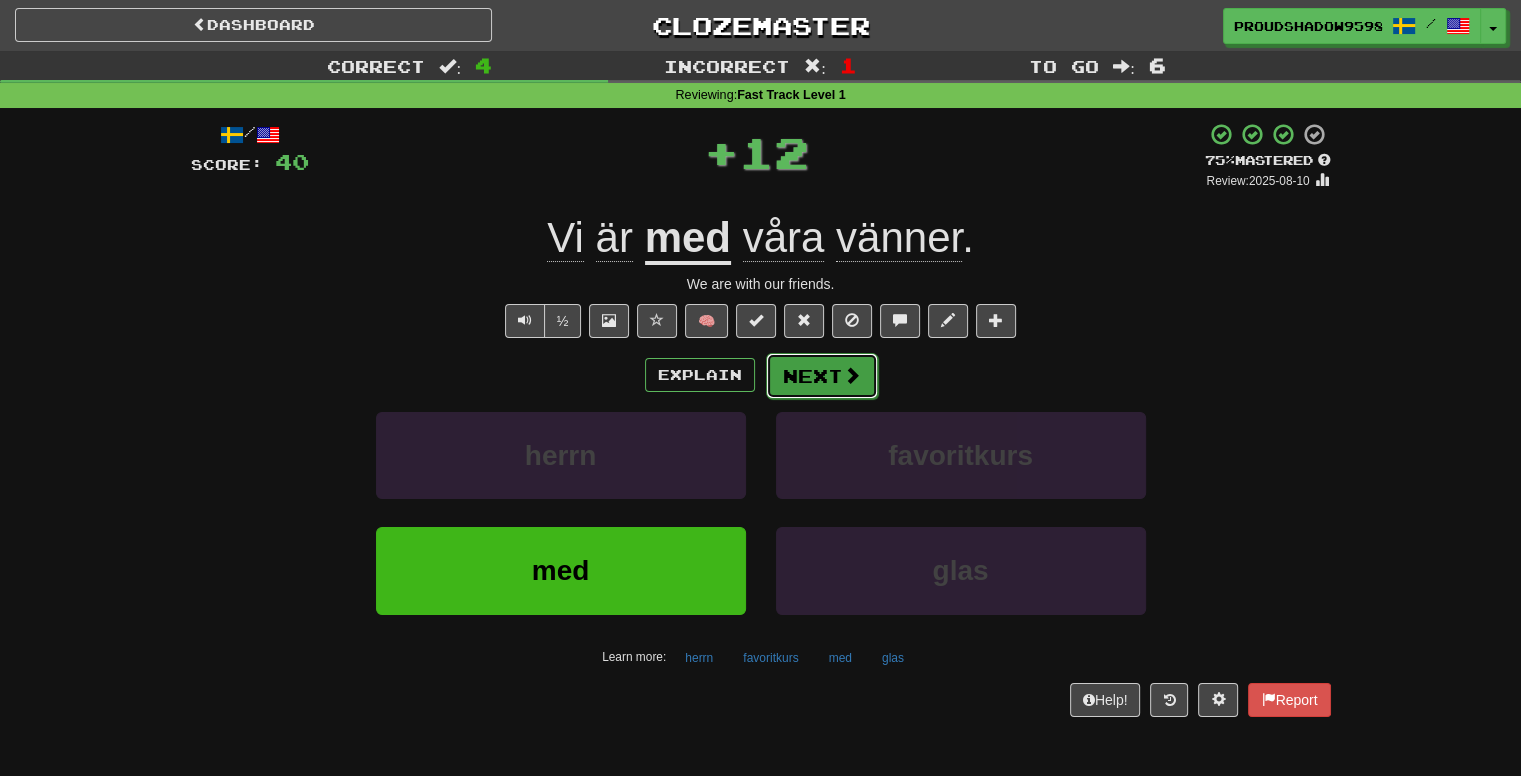 click on "Next" at bounding box center (822, 376) 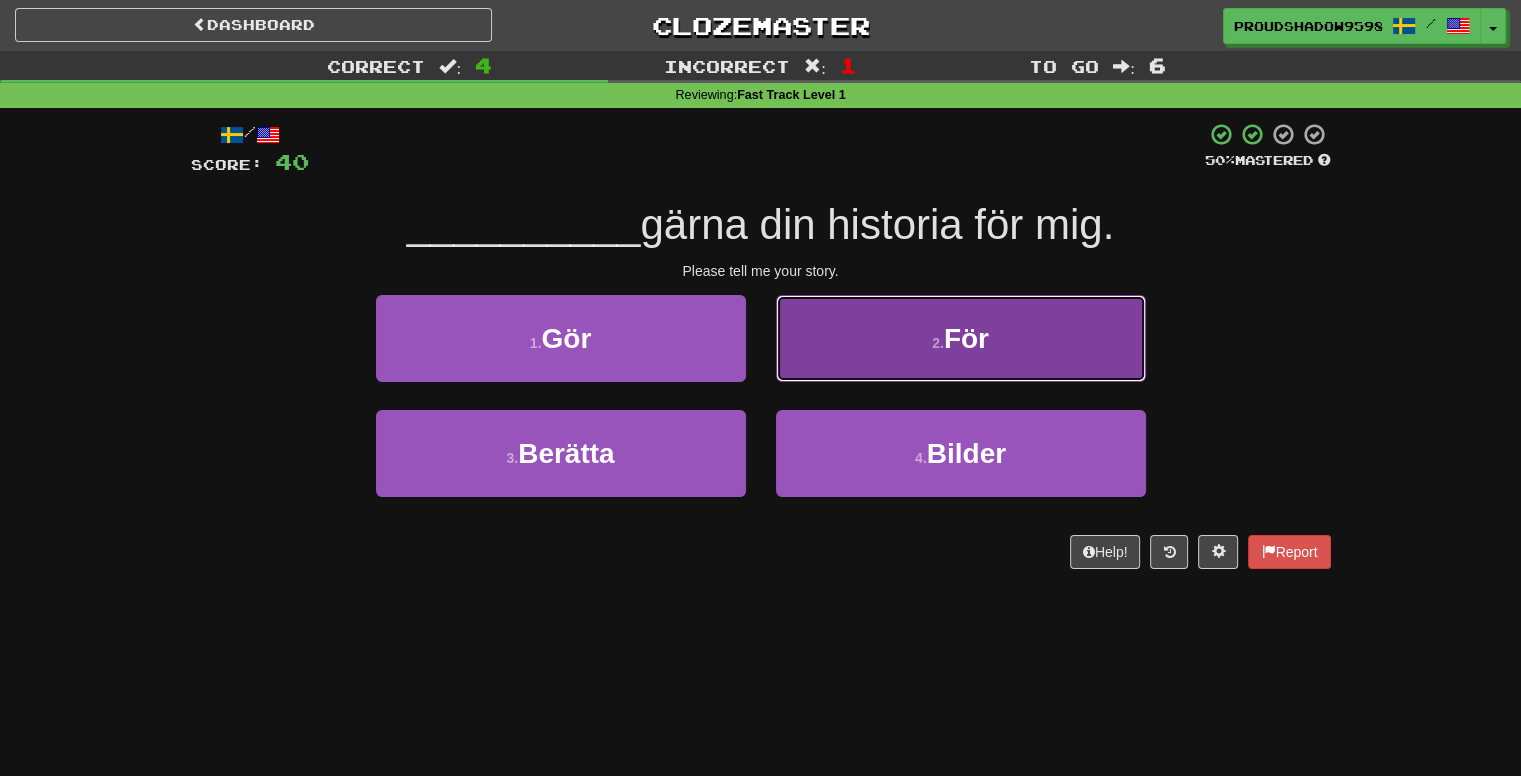 click on "2 .  För" at bounding box center (961, 338) 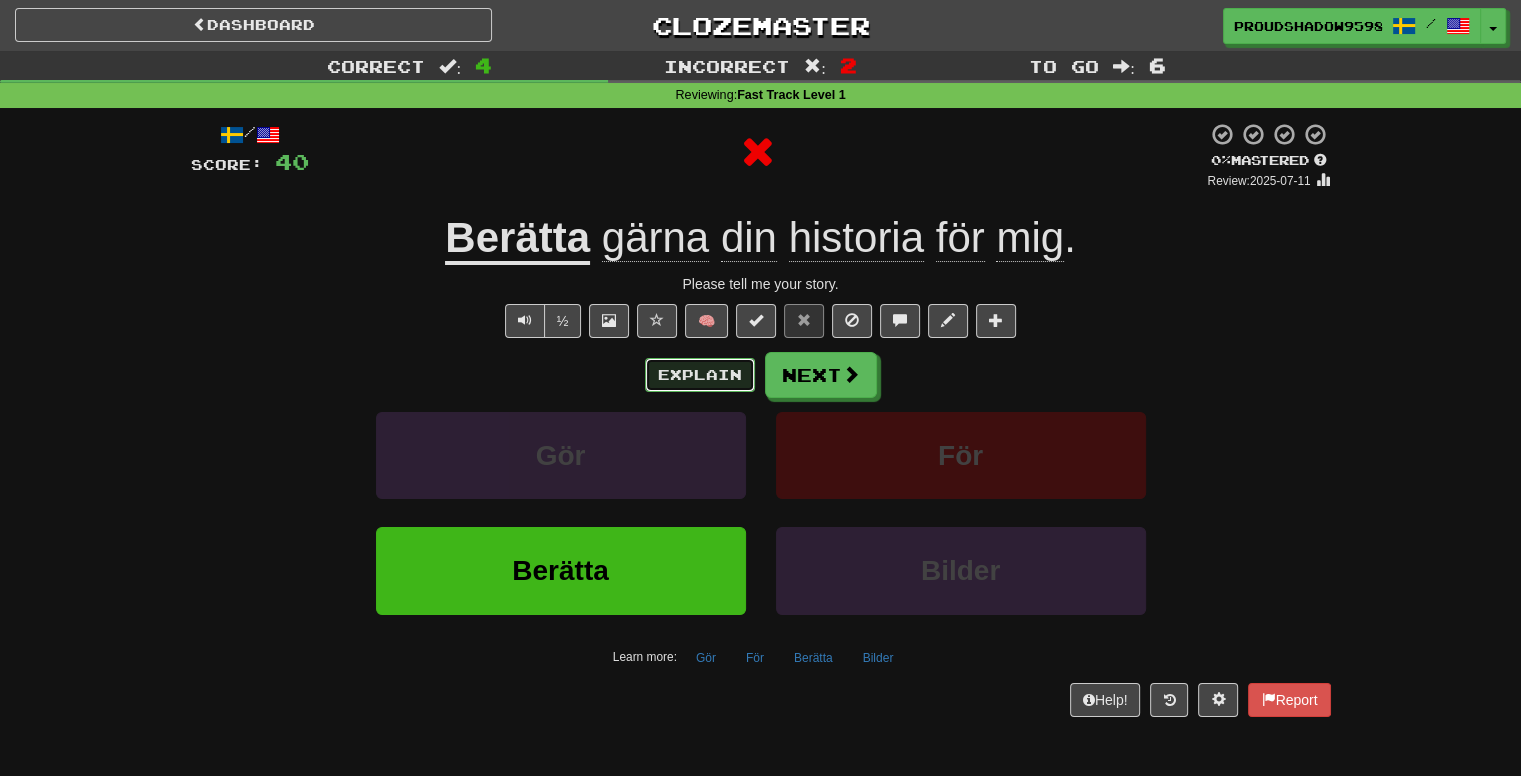 click on "Explain" at bounding box center [700, 375] 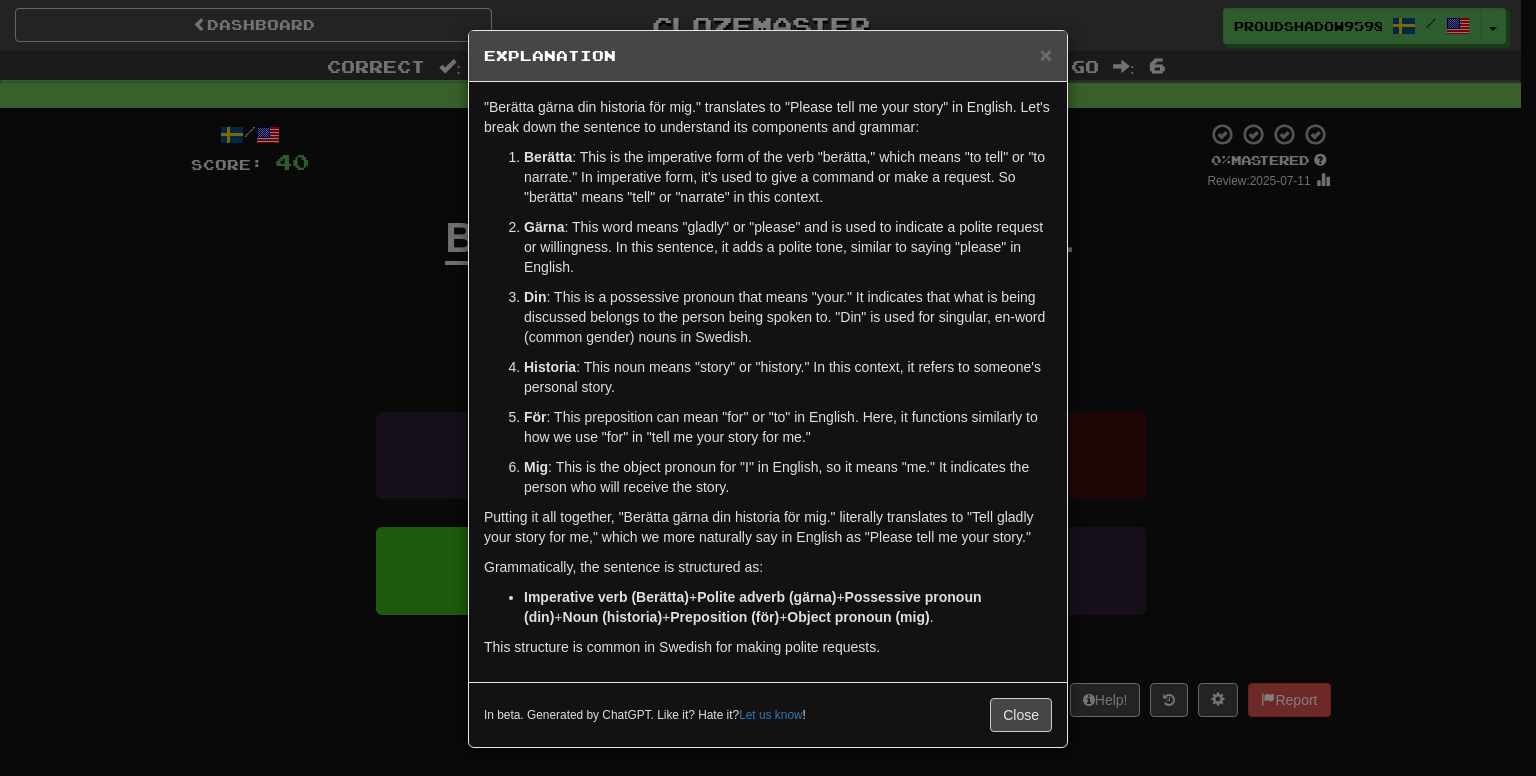 click on "× Explanation "Berätta gärna din historia för mig." translates to "Please tell me your story" in English. Let's break down the sentence to understand its components and grammar:
Berätta : This is the imperative form of the verb "berätta," which means "to tell" or "to narrate." In imperative form, it's used to give a command or make a request. So "berätta" means "tell" or "narrate" in this context.
Gärna : This word means "gladly" or "please" and is used to indicate a polite request or willingness. In this sentence, it adds a polite tone, similar to saying "please" in English.
Din : This is a possessive pronoun that means "your." It indicates that what is being discussed belongs to the person being spoken to. "Din" is used for singular, en-word (common gender) nouns in Swedish.
Historia : This noun means "story" or "history." In this context, it refers to someone's personal story.
För
Mig
Grammatically, the sentence is structured as:
+   +   +   +   +" at bounding box center [768, 388] 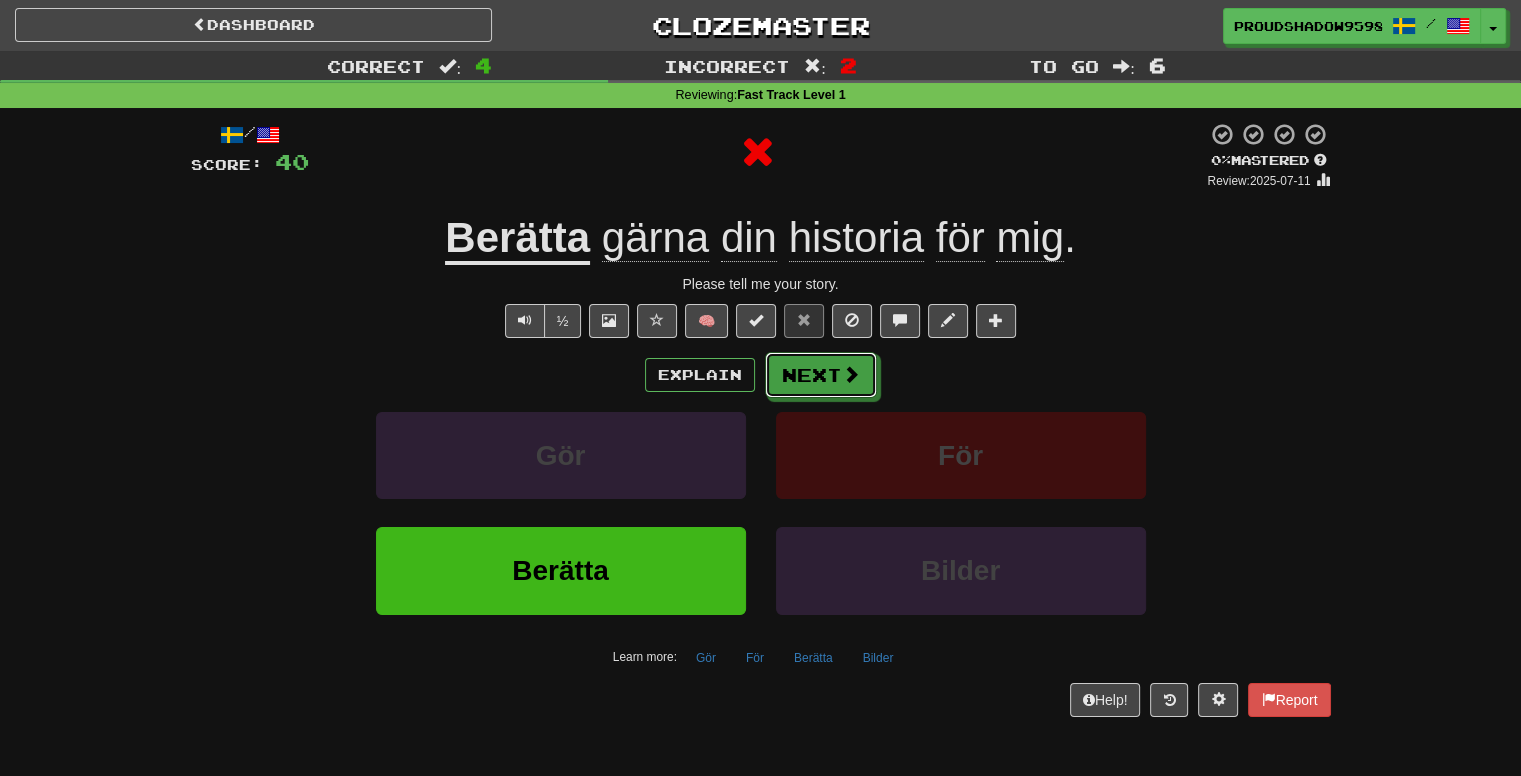 click on "Next" at bounding box center (821, 375) 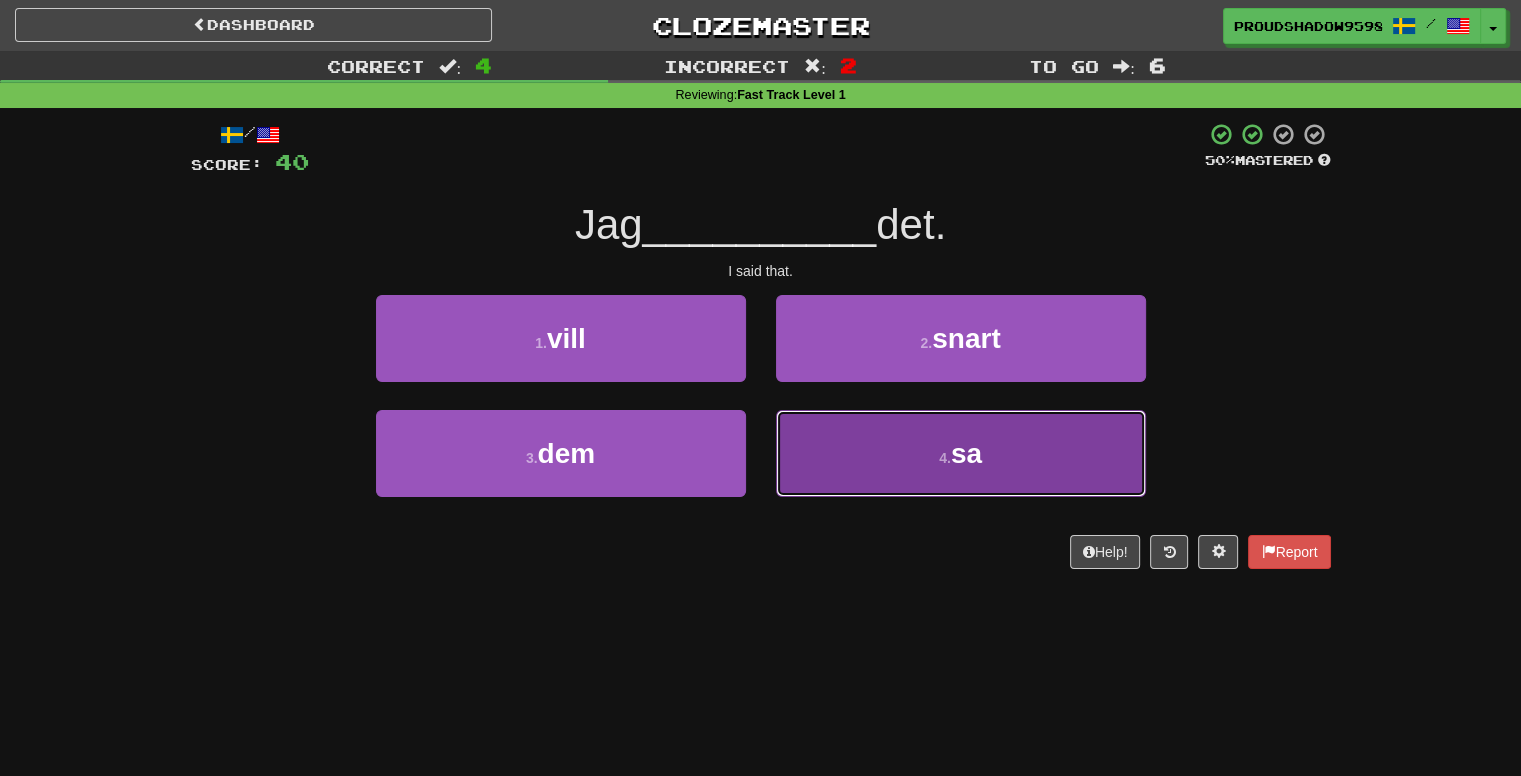 click on "4 .  sa" at bounding box center [961, 453] 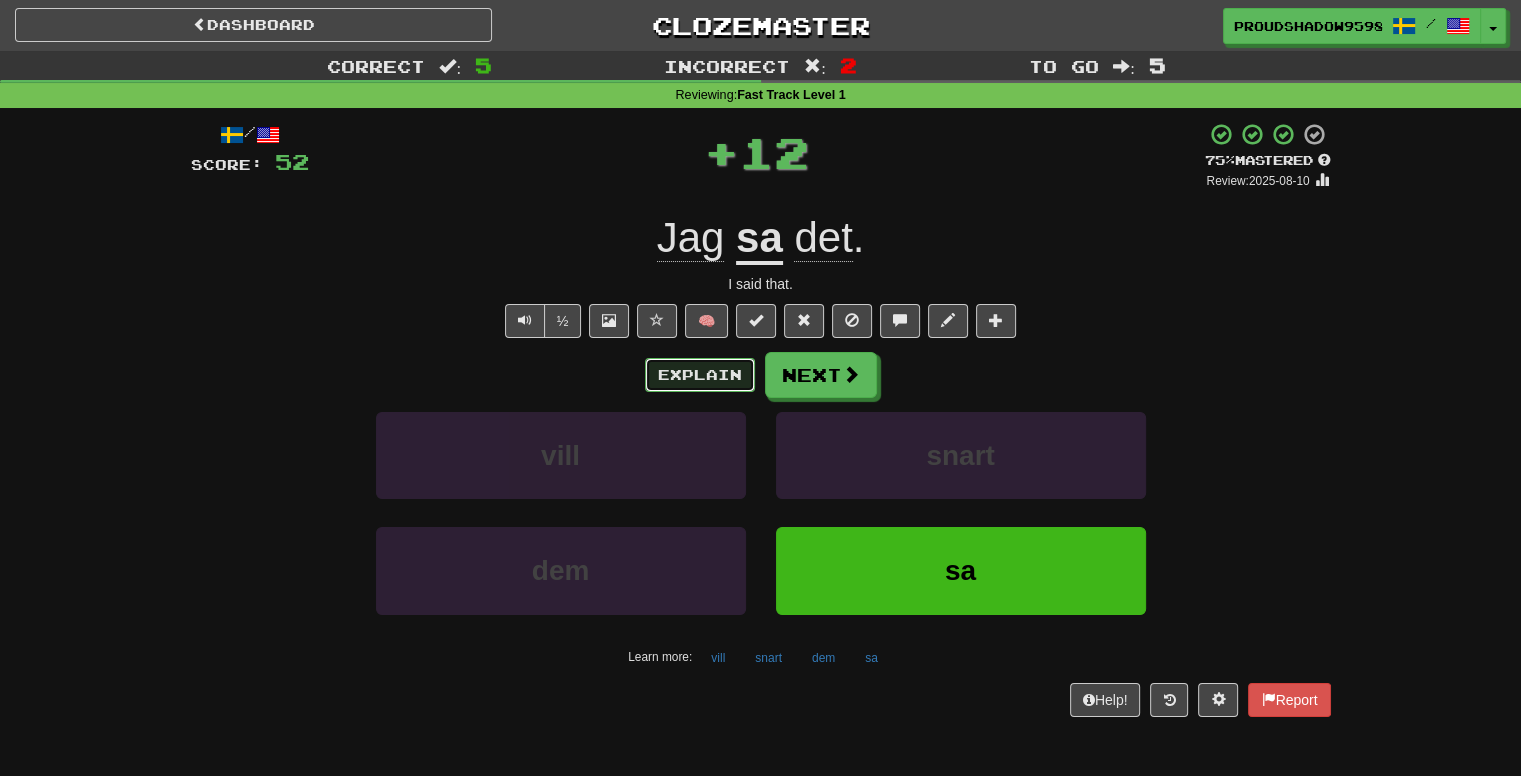 click on "Explain" at bounding box center (700, 375) 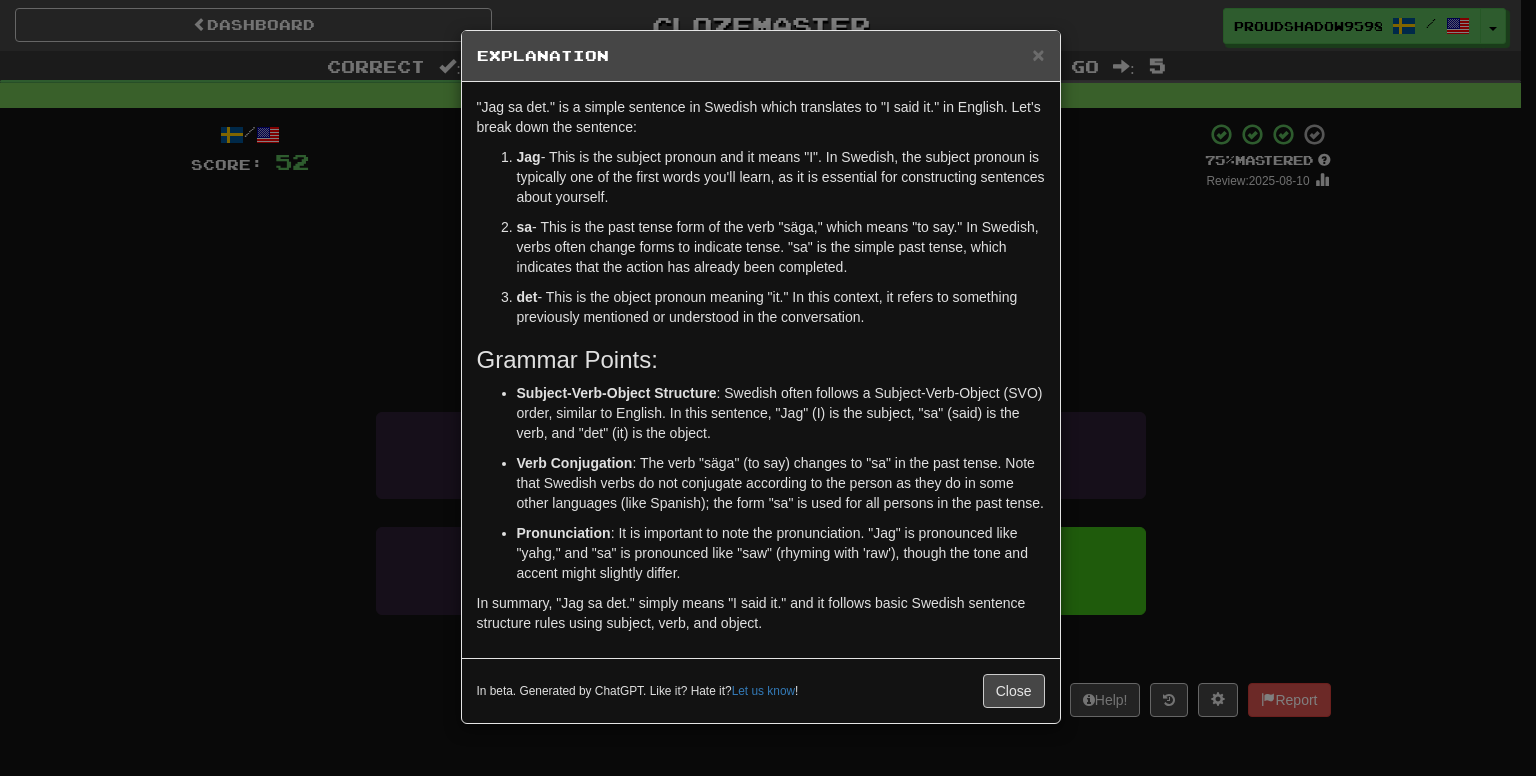click on "× Explanation "Jag sa det." is a simple sentence in Swedish which translates to "I said it." in English. Let's break down the sentence:
Jag  - This is the subject pronoun and it means "I". In Swedish, the subject pronoun is typically one of the first words you'll learn, as it is essential for constructing sentences about yourself.
sa  - This is the past tense form of the verb "säga," which means "to say." In Swedish, verbs often change forms to indicate tense. "sa" is the simple past tense, which indicates that the action has already been completed.
det  - This is the object pronoun meaning "it." In this context, it refers to something previously mentioned or understood in the conversation.
Grammar Points:
Subject-Verb-Object Structure : Swedish often follows a Subject-Verb-Object (SVO) order, similar to English. In this sentence, "Jag" (I) is the subject, "sa" (said) is the verb, and "det" (it) is the object.
Verb Conjugation
Pronunciation
Let us know ! Close" at bounding box center [768, 388] 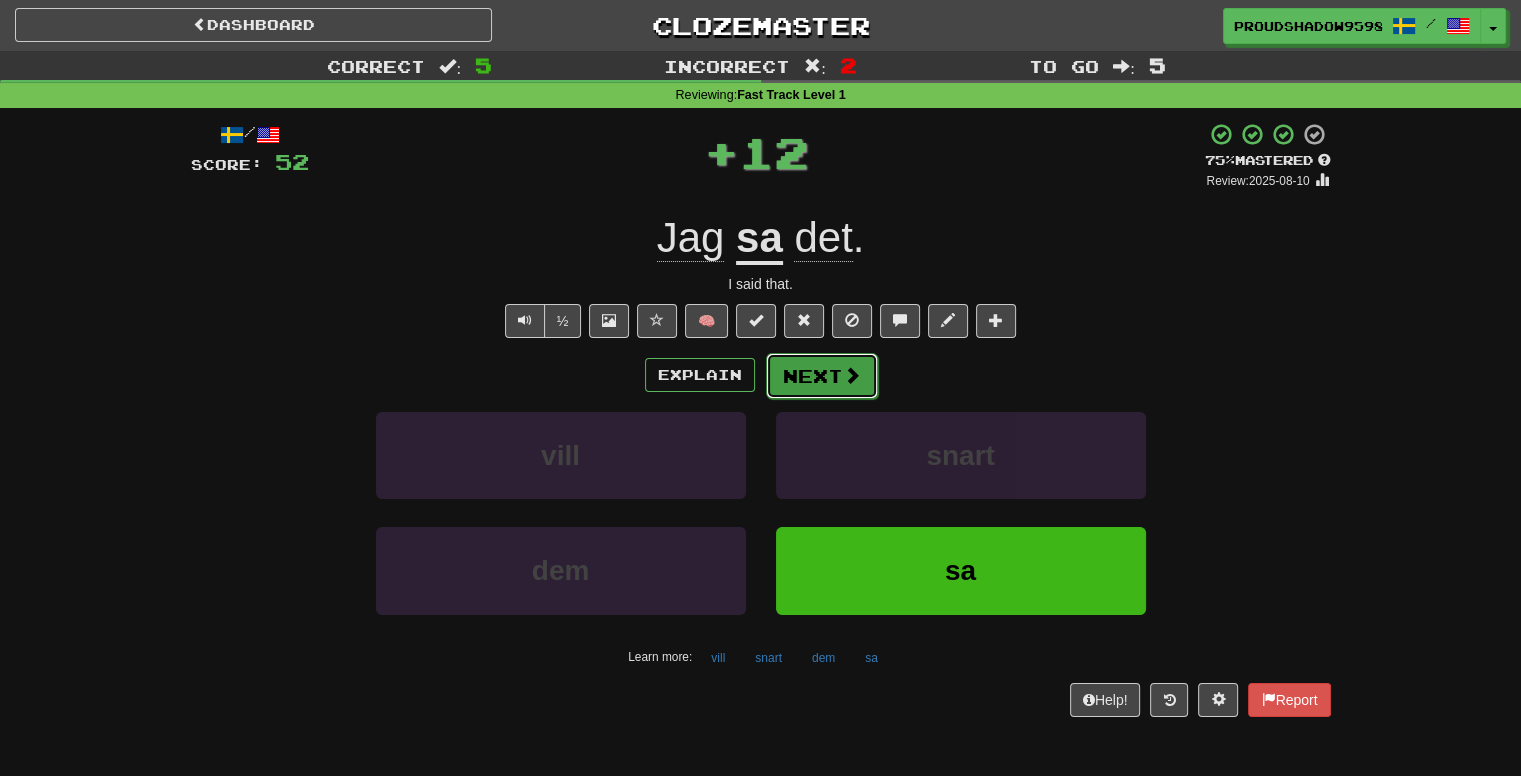 click on "Next" at bounding box center (822, 376) 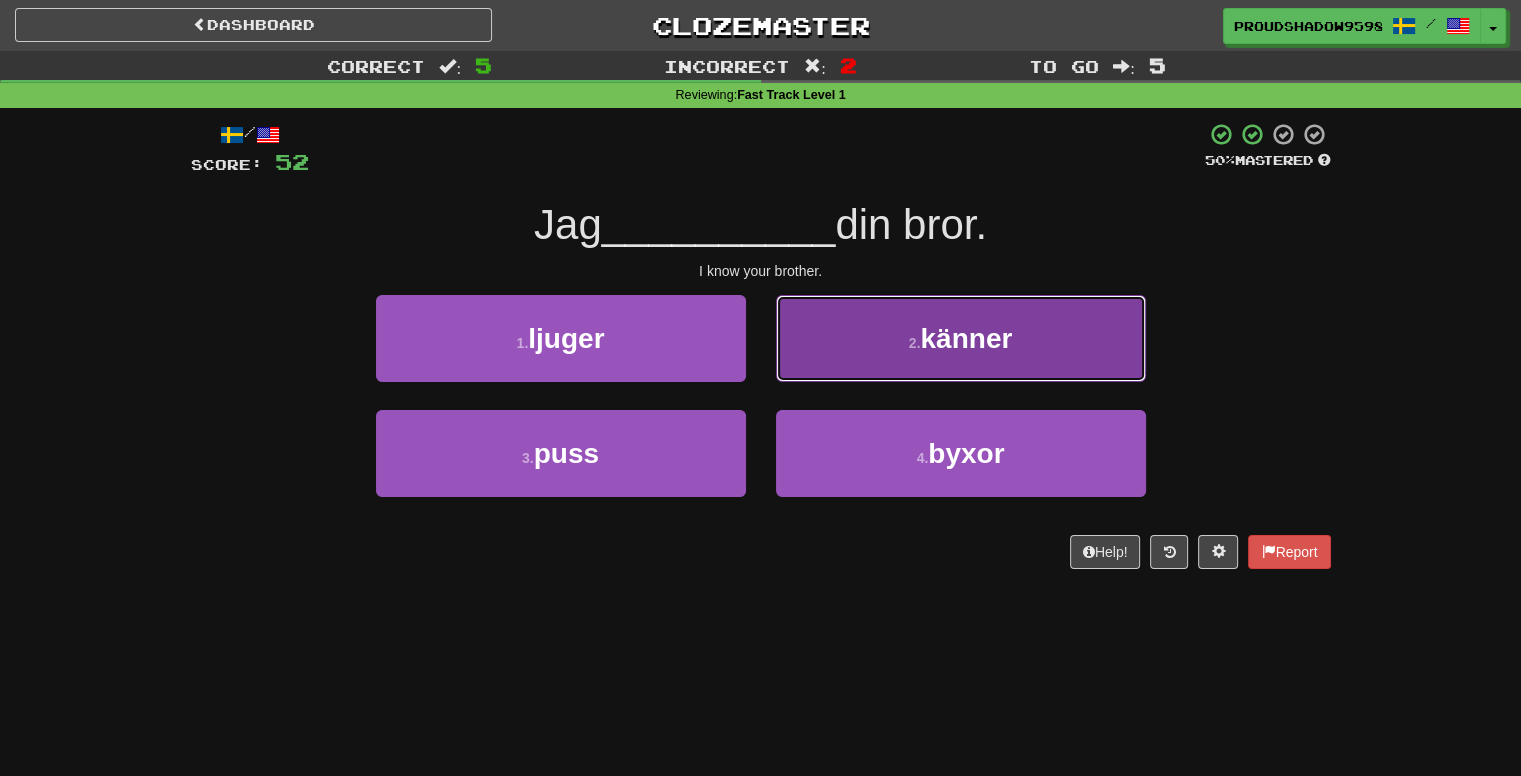 click on "2 .  känner" at bounding box center (961, 338) 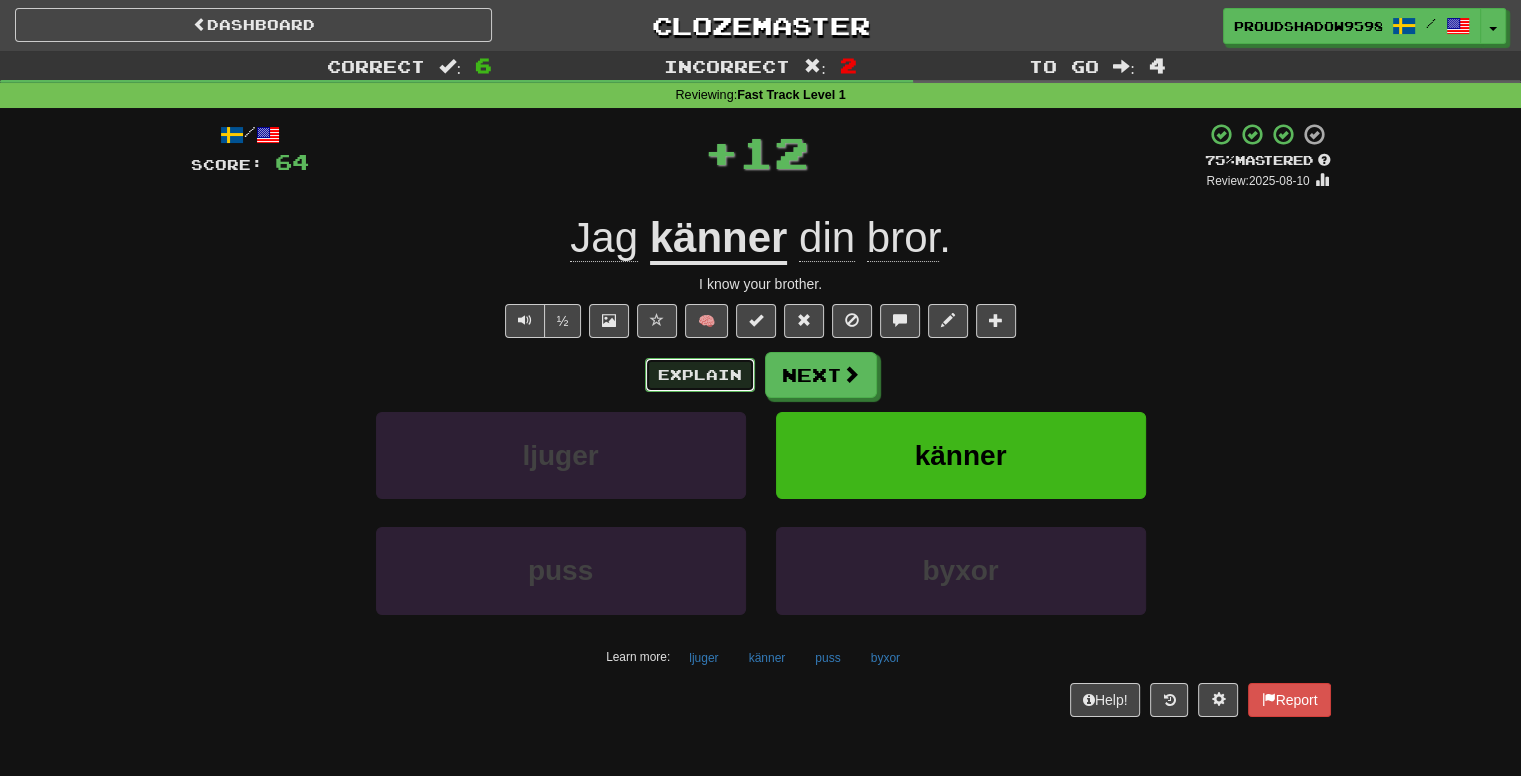 click on "Explain" at bounding box center [700, 375] 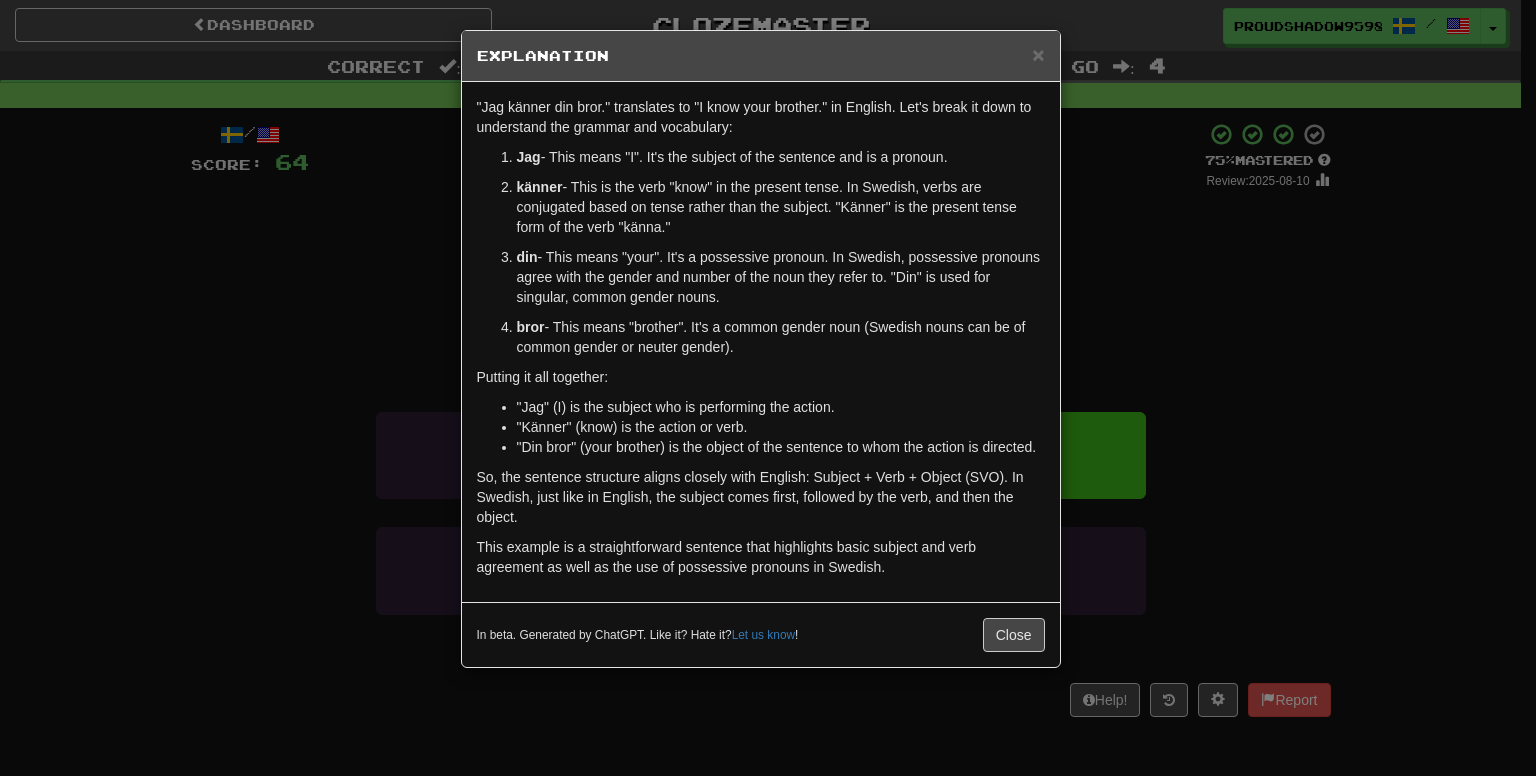 click on "× Explanation "Jag känner din bror." translates to "I know your brother." in English. Let's break it down to understand the grammar and vocabulary:
Jag  - This means "I". It's the subject of the sentence and is a pronoun.
känner  - This is the verb "know" in the present tense. In Swedish, verbs are conjugated based on tense rather than the subject. "Känner" is the present tense form of the verb "känna."
din  - This means "your". It's a possessive pronoun. In Swedish, possessive pronouns agree with the gender and number of the noun they refer to. "Din" is used for singular, common gender nouns.
bror  - This means "brother". It's a common gender noun (Swedish nouns can be of common gender or neuter gender).
Putting it all together:
"Jag" (I) is the subject who is performing the action.
"Känner" (know) is the action or verb.
"Din bror" (your brother) is the object of the sentence to whom the action is directed.
In beta. Generated by ChatGPT. Like it? Hate it?  !" at bounding box center (768, 388) 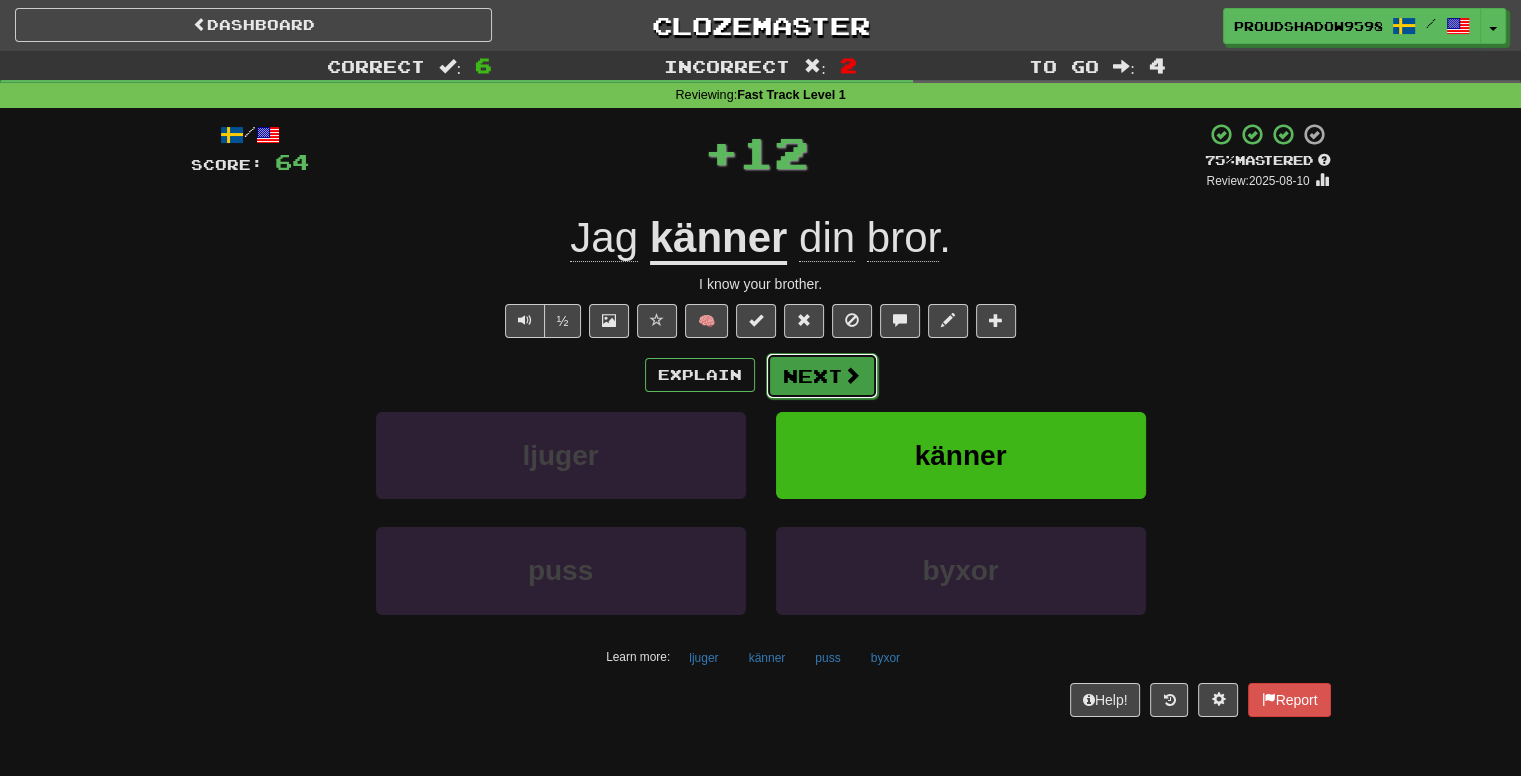 click on "Next" at bounding box center [822, 376] 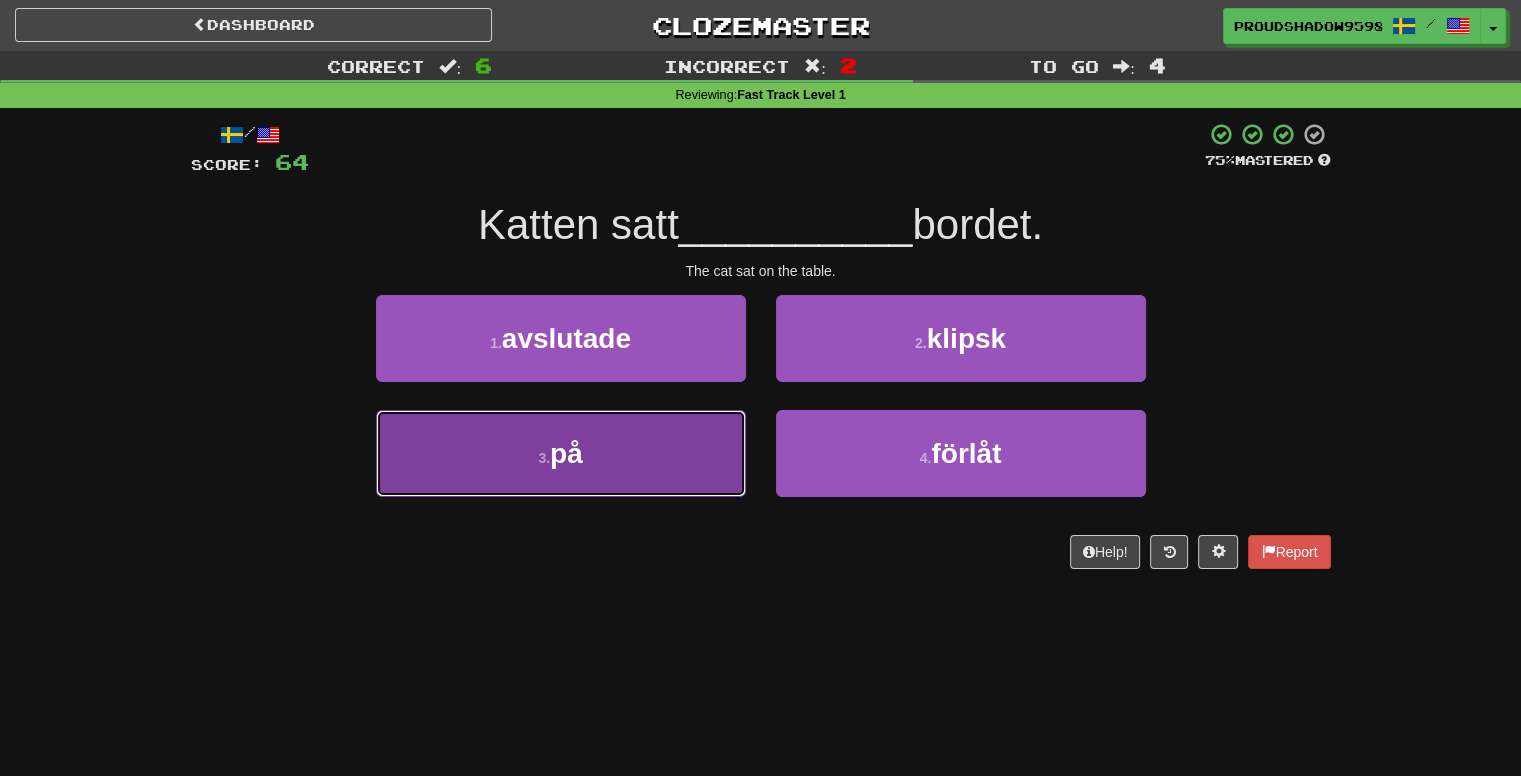 click on "3 .  på" at bounding box center [561, 453] 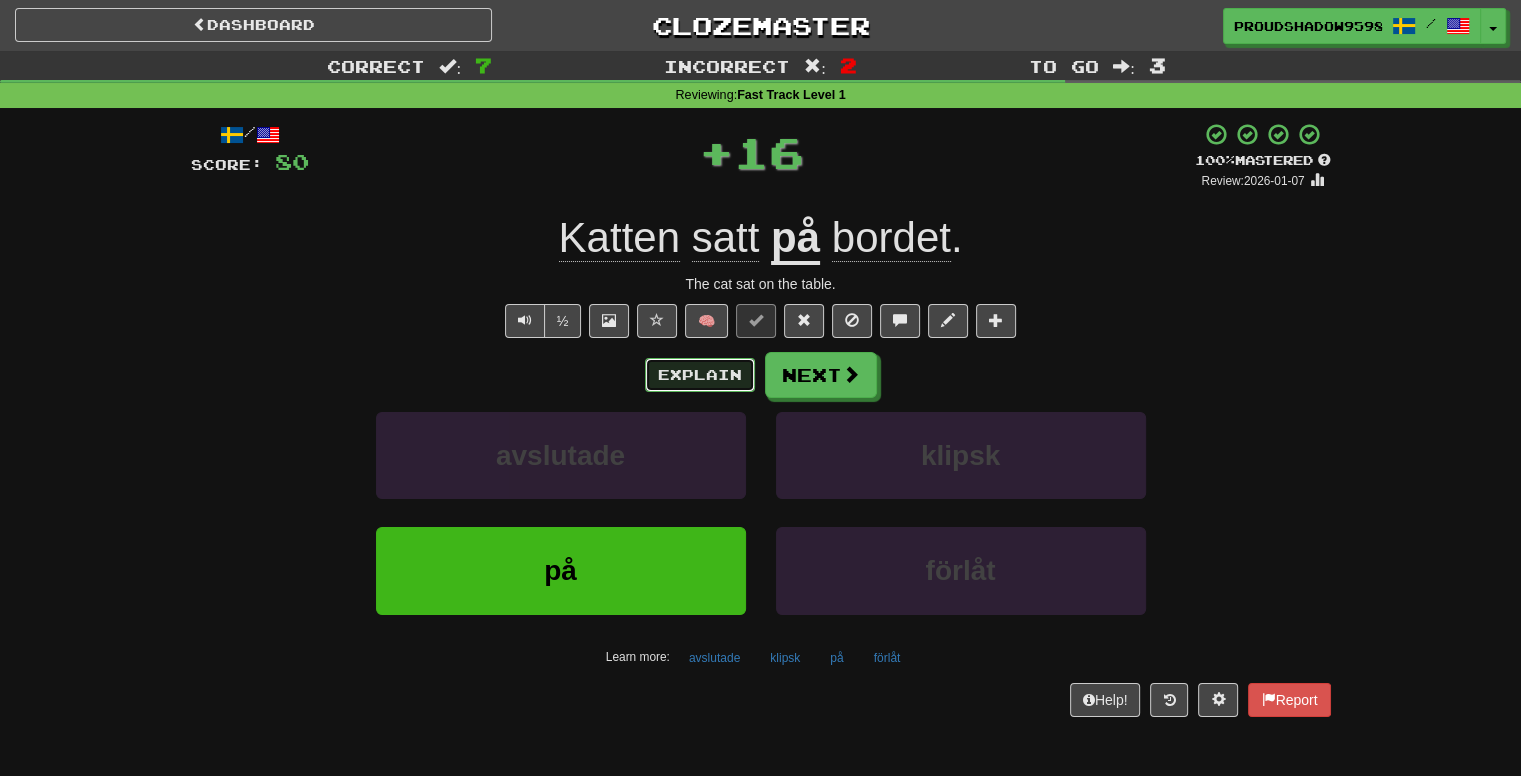 click on "Explain" at bounding box center (700, 375) 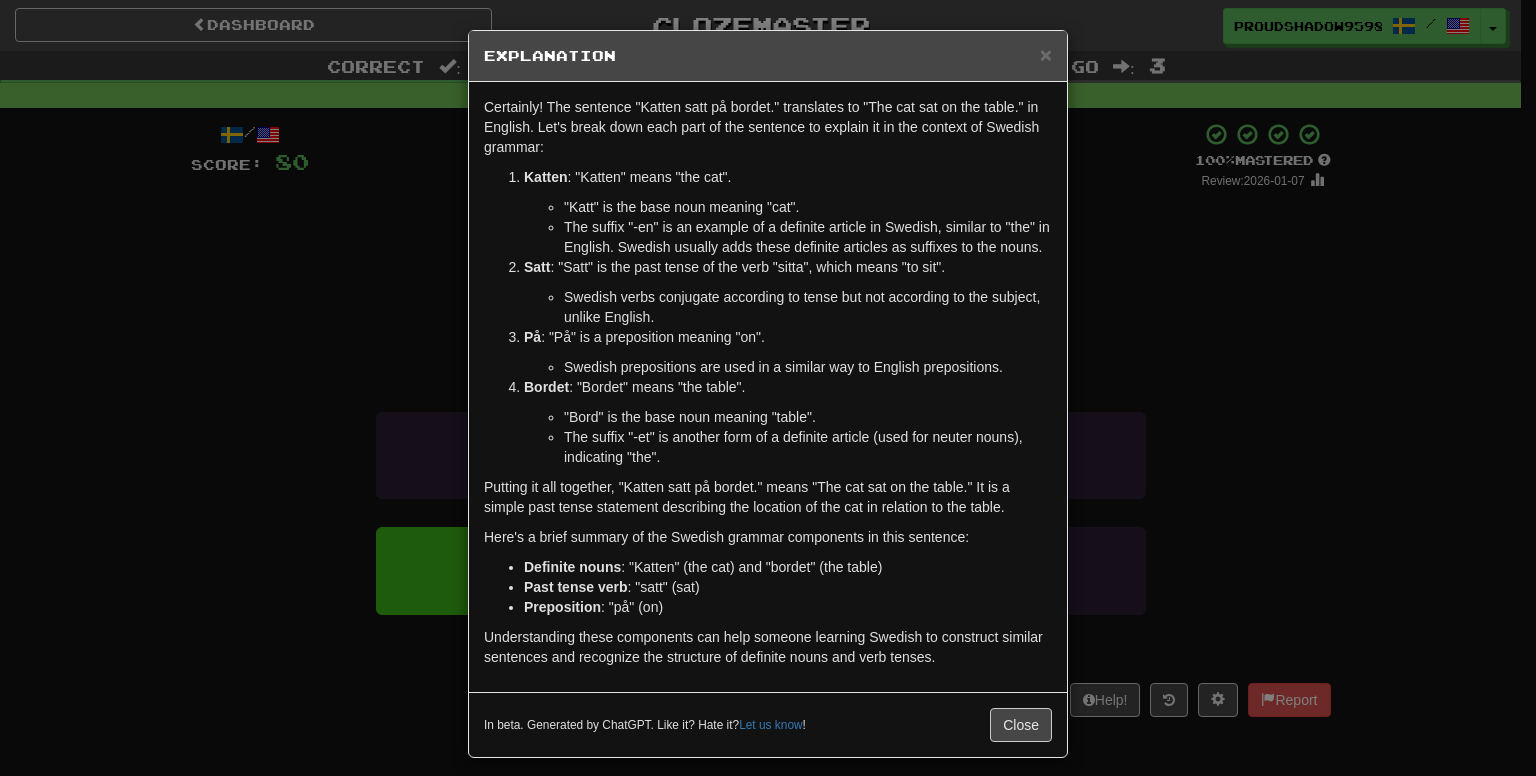 click on "× Explanation Certainly! The sentence "Katten satt på bordet." translates to "The cat sat on the table." in English. Let's break down each part of the sentence to explain it in the context of Swedish grammar:
Katten : "Katten" means "the cat".
"Katt" is the base noun meaning "cat".
The suffix "-en" is an example of a definite article in Swedish, similar to "the" in English. Swedish usually adds these definite articles as suffixes to the nouns.
Satt : "Satt" is the past tense of the verb "sitta", which means "to sit".
Swedish verbs conjugate according to tense but not according to the subject, unlike English.
På : "På" is a preposition meaning "on".
Swedish prepositions are used in a similar way to English prepositions.
Bordet : "Bordet" means "the table".
"Bord" is the base noun meaning "table".
The suffix "-et" is another form of a definite article (used for neuter nouns), indicating "the".
Definite nouns
Past tense verb : "satt" (sat)" at bounding box center (768, 388) 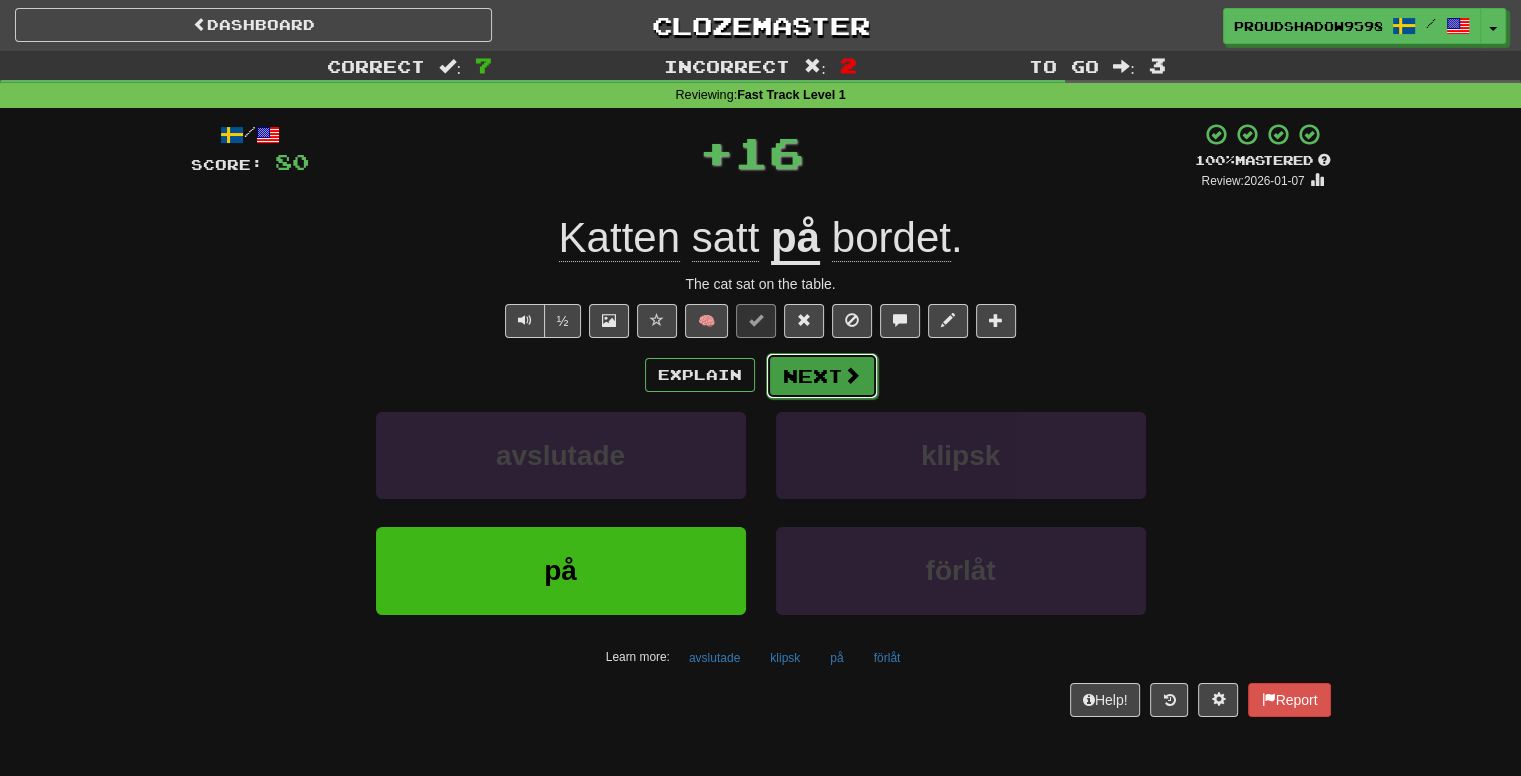 click on "Next" at bounding box center [822, 376] 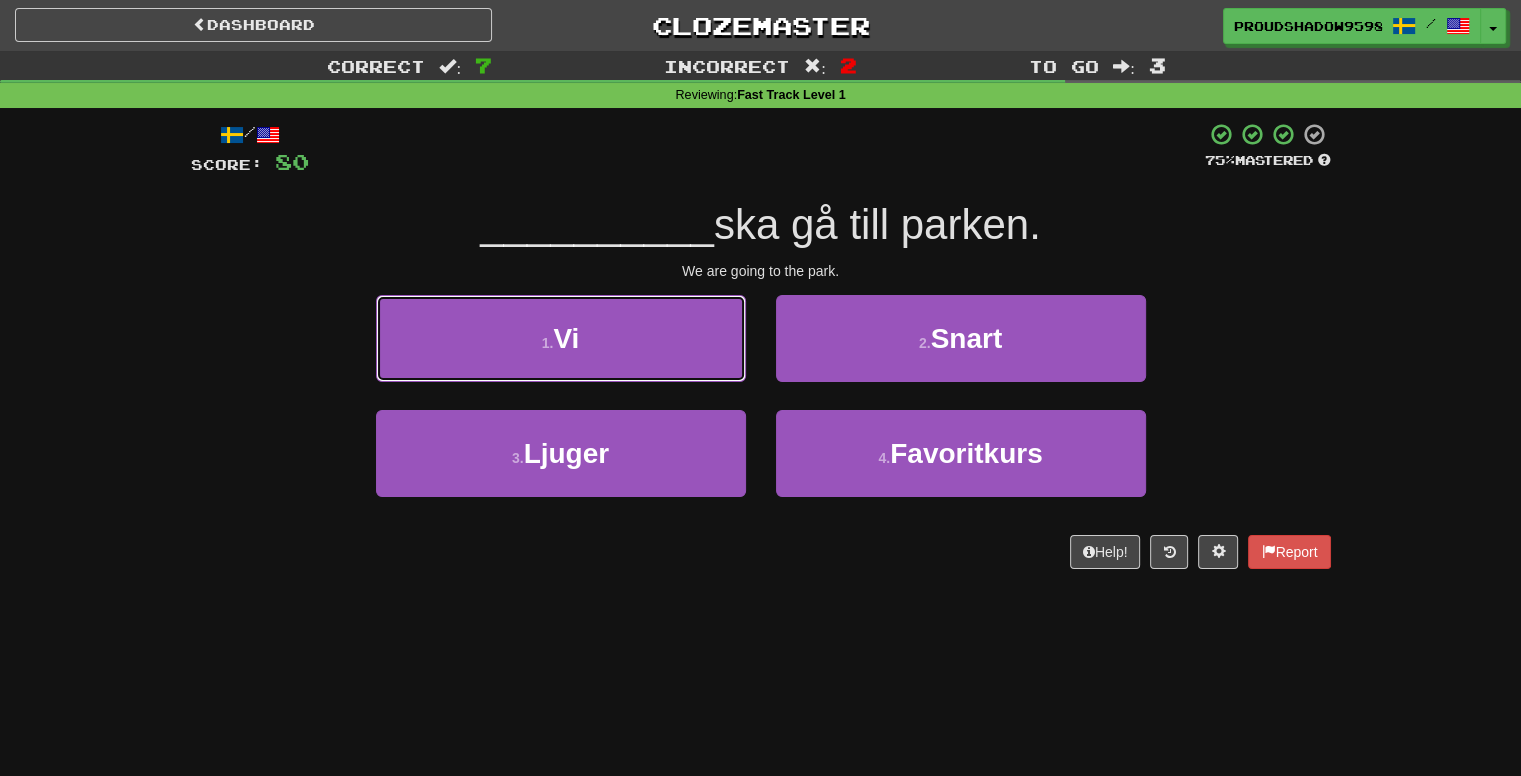 click on "1 .  Vi" at bounding box center [561, 338] 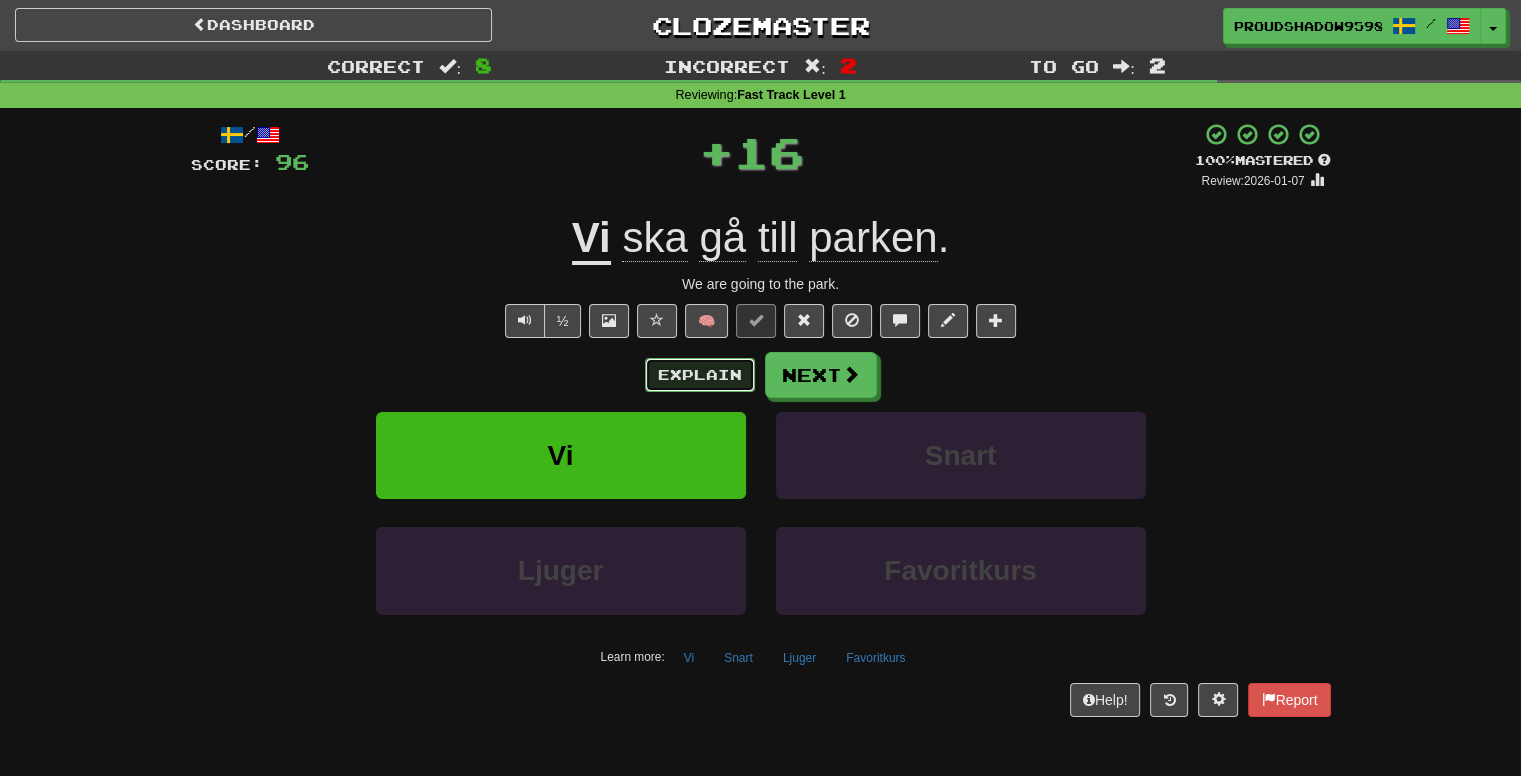 click on "Explain" at bounding box center [700, 375] 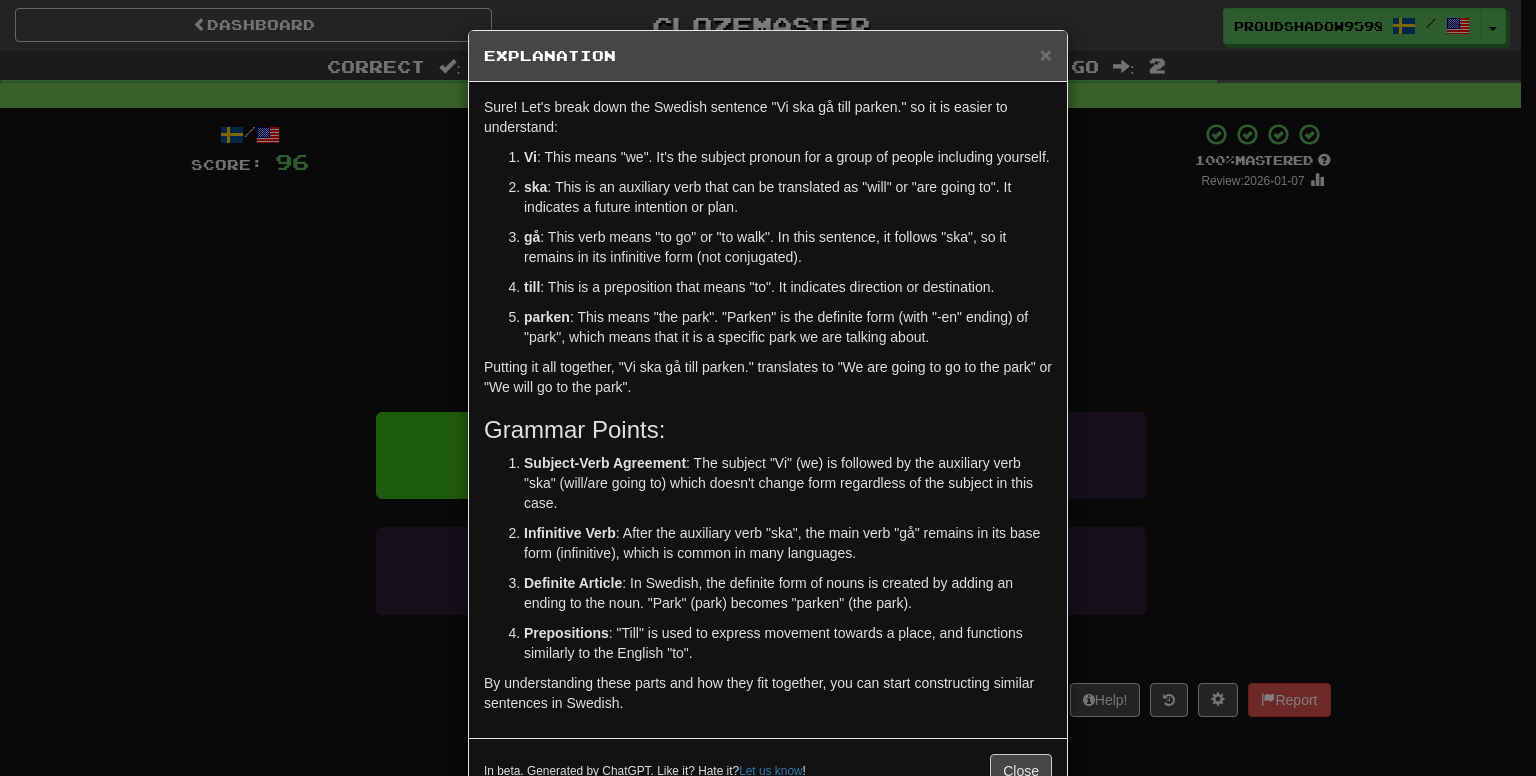 click on "× Explanation Sure! Let's break down the Swedish sentence "Vi ska gå till parken." so it is easier to understand:
Vi : This means "we". It's the subject pronoun for a group of people including yourself.
ska : This is an auxiliary verb that can be translated as "will" or "are going to". It indicates a future intention or plan.
gå : This verb means "to go" or "to walk". In this sentence, it follows "ska", so it remains in its infinitive form (not conjugated).
till : This is a preposition that means "to". It indicates direction or destination.
parken : This means "the park". "Parken" is the definite form (with "-en" ending) of "park", which means that it is a specific park we are talking about.
Putting it all together, "Vi ska gå till parken." translates to "We are going to go to the park" or "We will go to the park".
Grammar Points:
Subject-Verb Agreement
Infinitive Verb
Definite Article
Prepositions
Let us know ! Close" at bounding box center (768, 388) 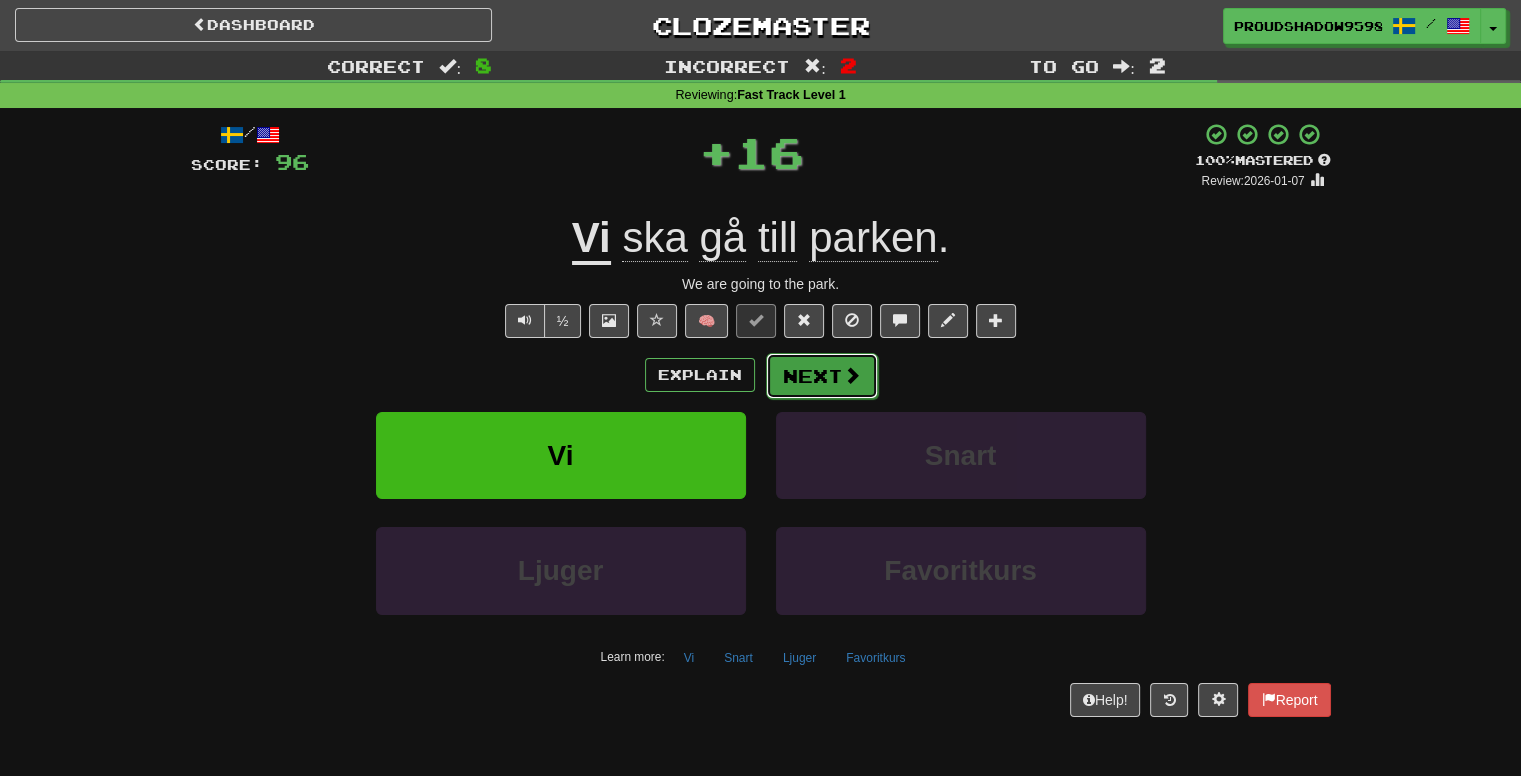 click at bounding box center (852, 375) 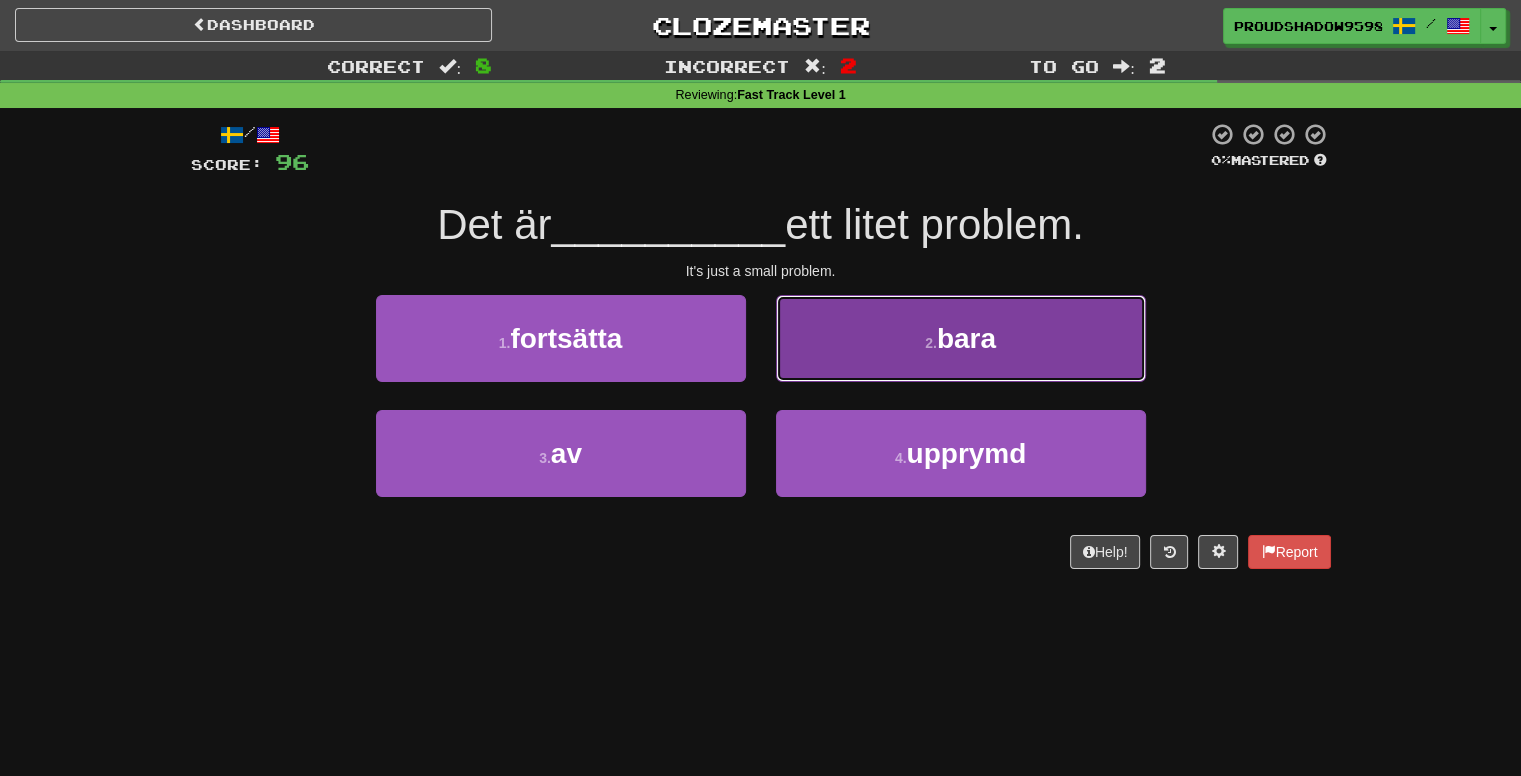 click on "2 .  bara" at bounding box center [961, 338] 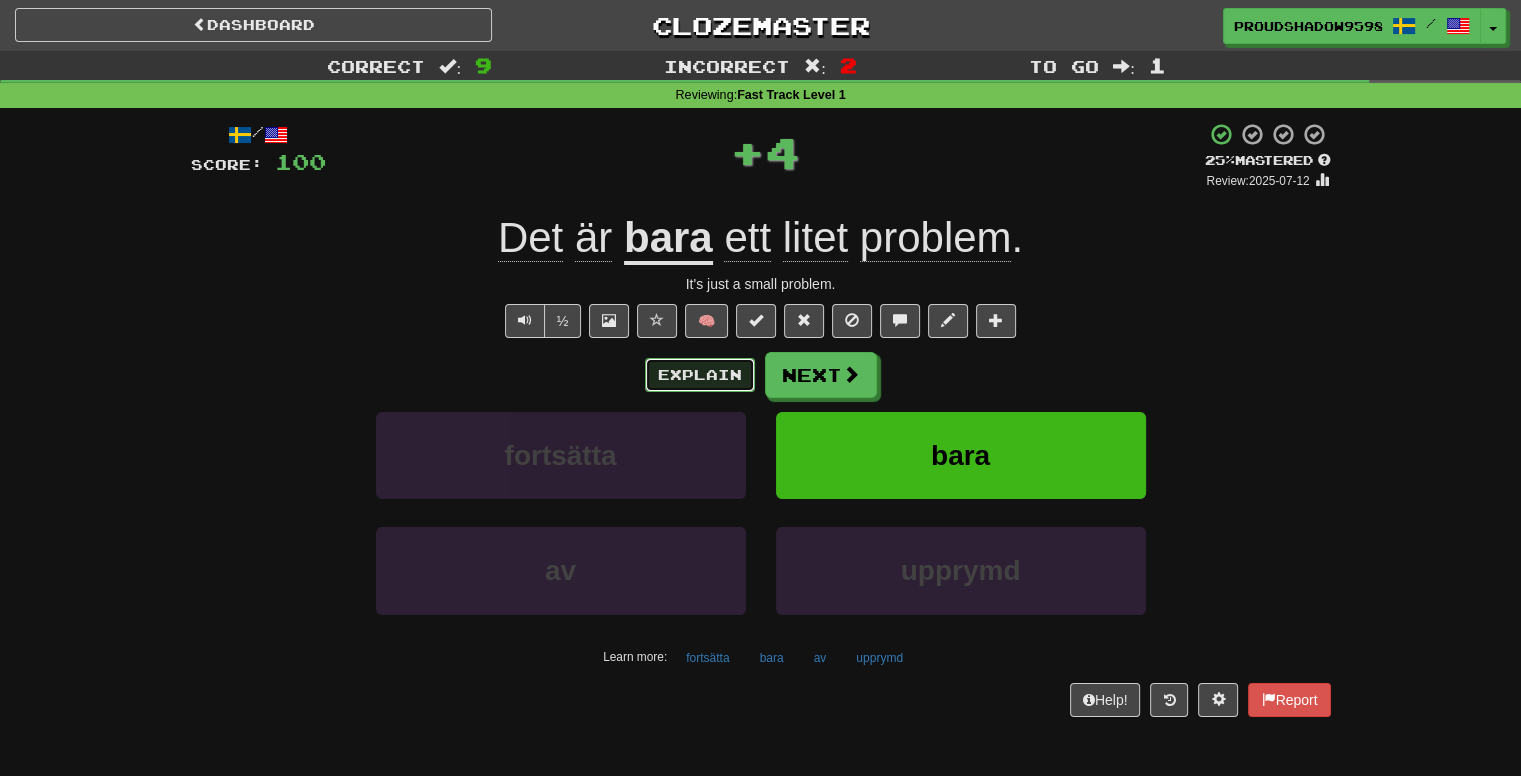 click on "Explain" at bounding box center (700, 375) 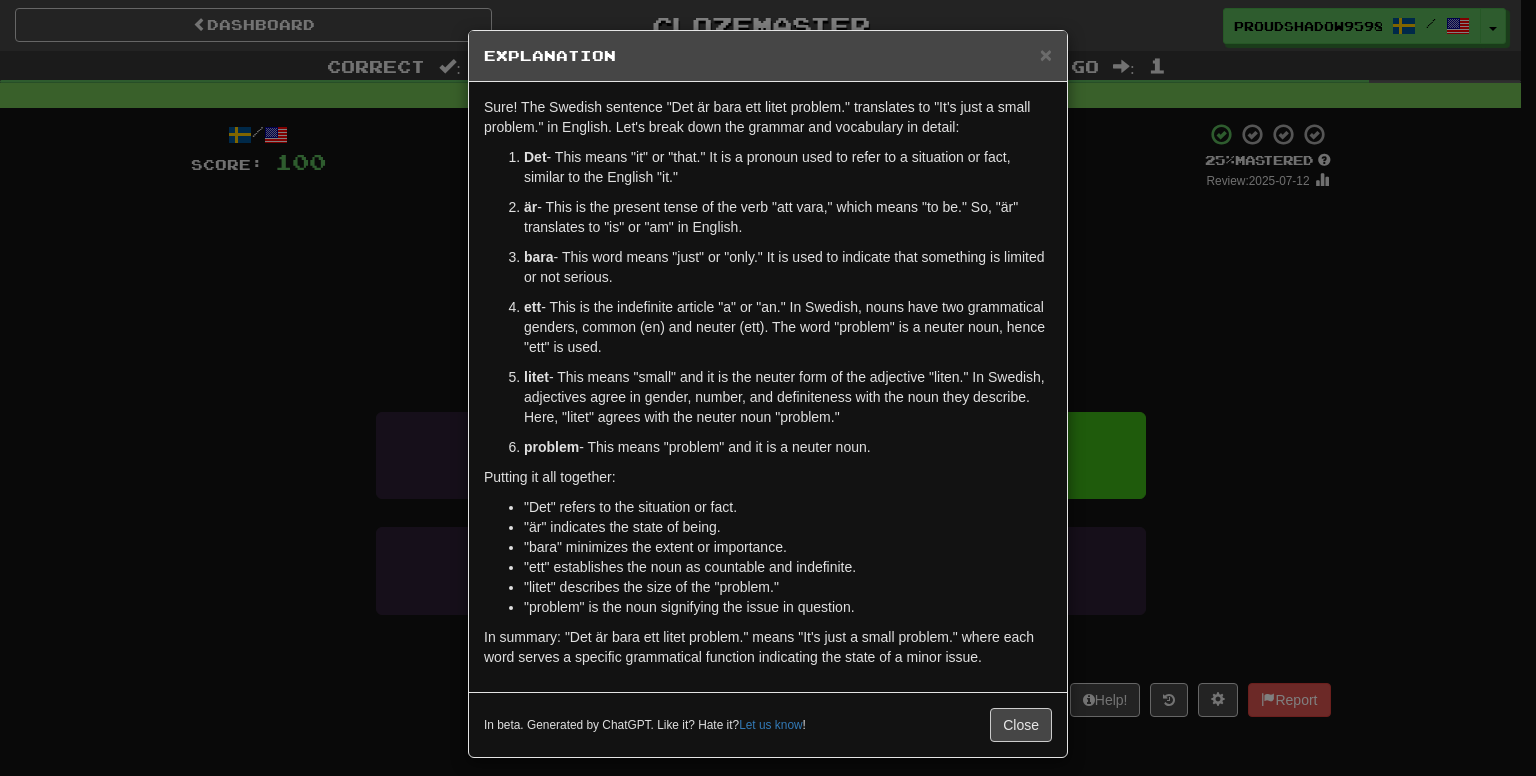 drag, startPoint x: 1162, startPoint y: 257, endPoint x: 1037, endPoint y: 303, distance: 133.19534 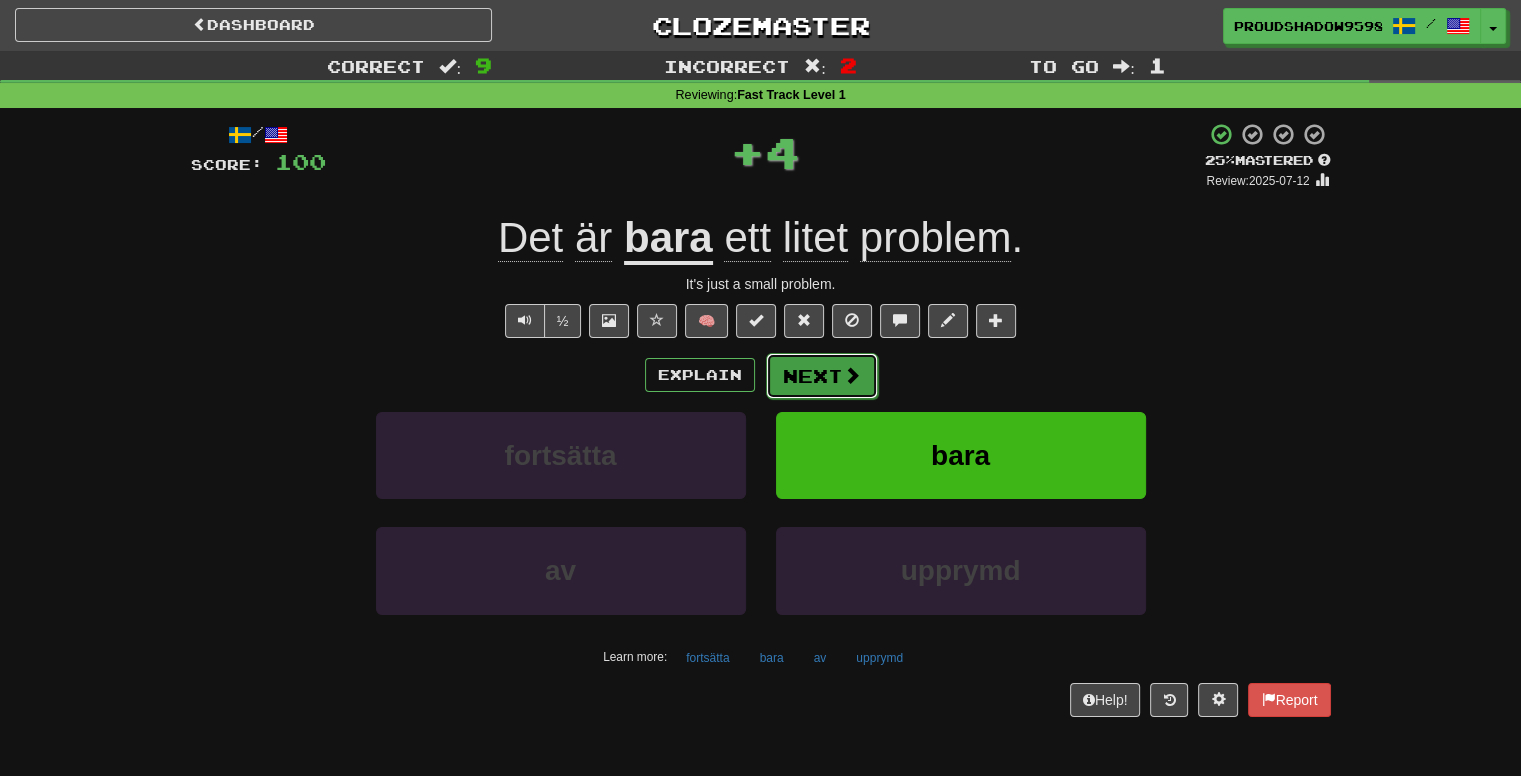 click on "Next" at bounding box center [822, 376] 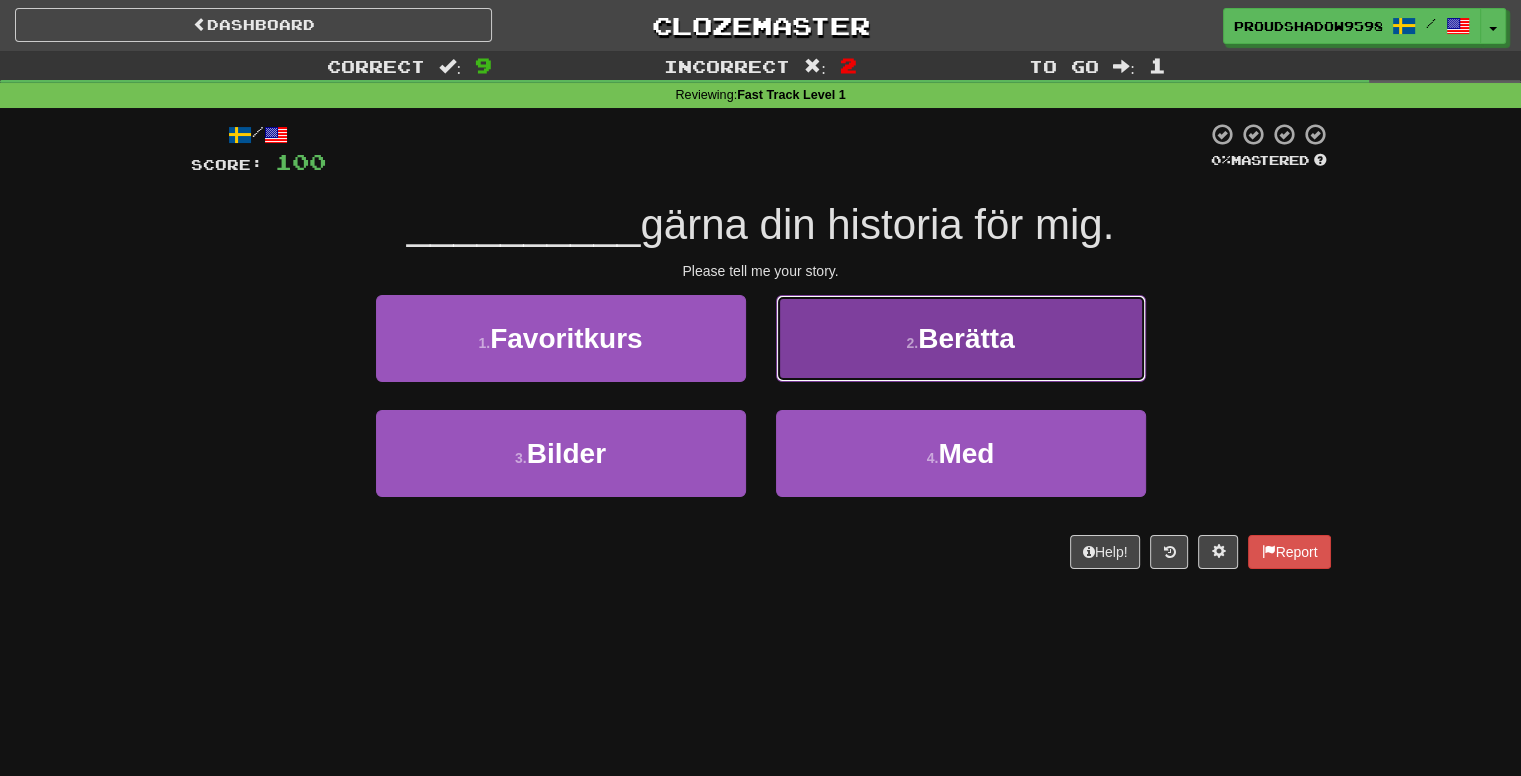 click on "2 .  Berätta" at bounding box center [961, 338] 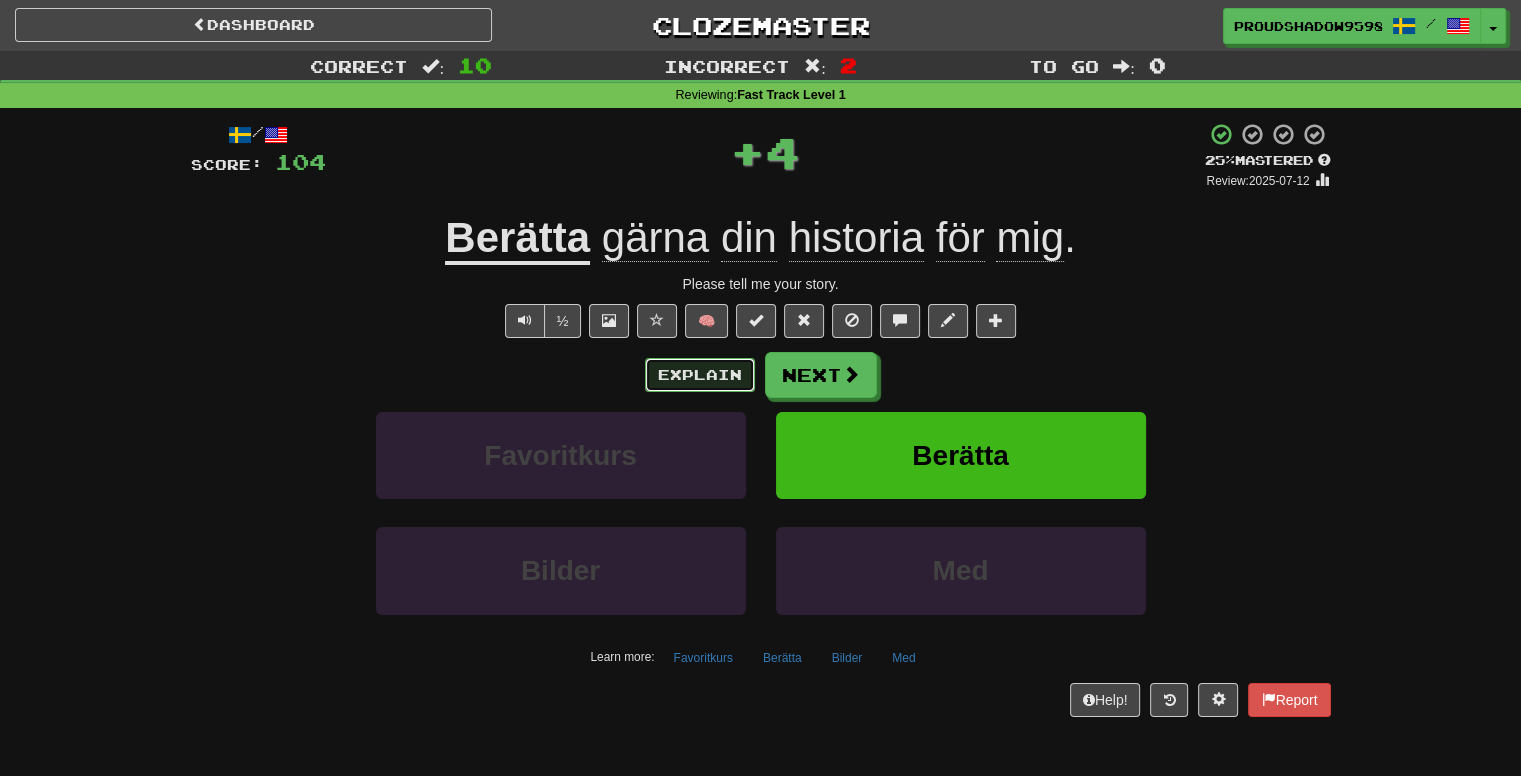 click on "Explain" at bounding box center [700, 375] 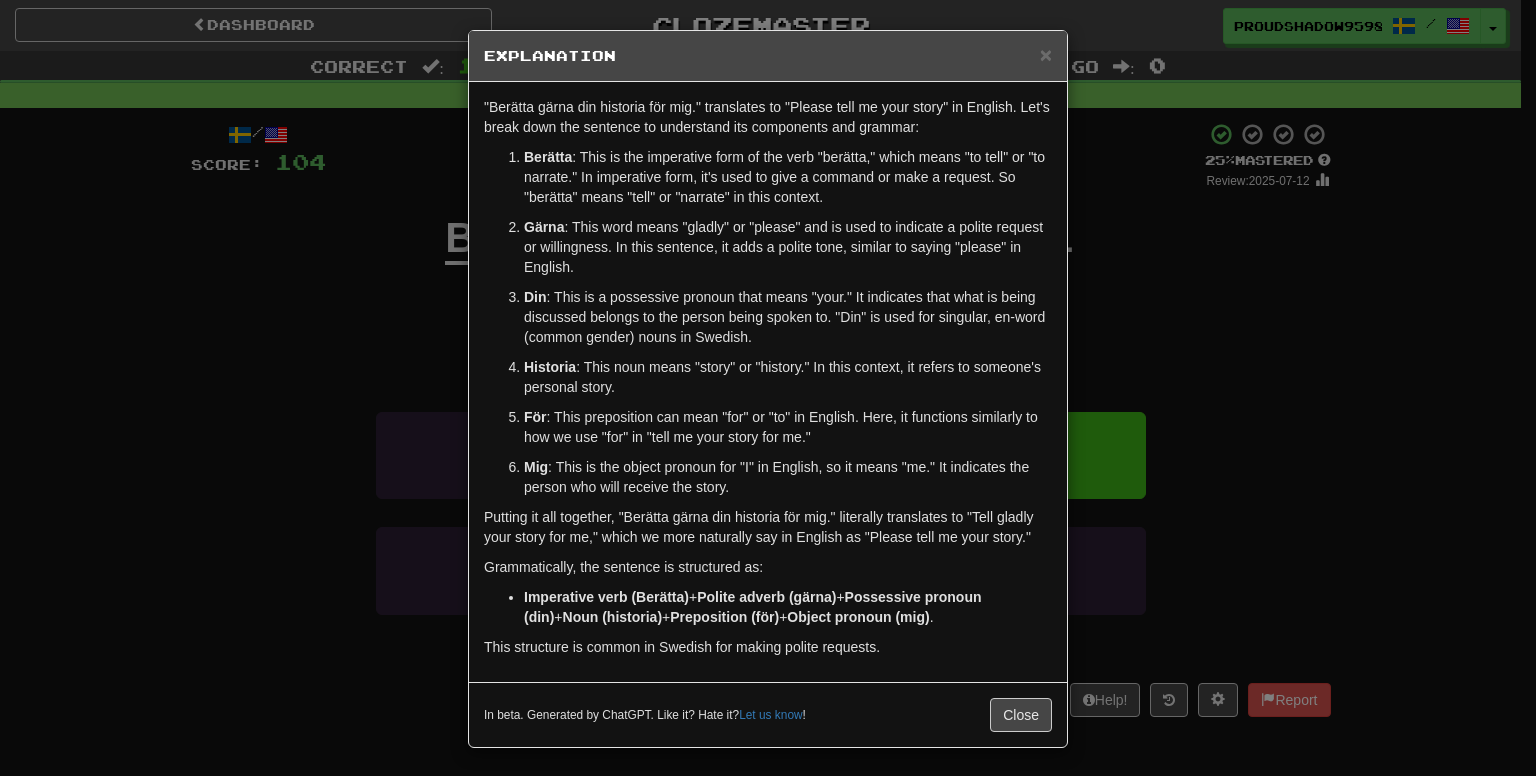 click on "× Explanation "Berätta gärna din historia för mig." translates to "Please tell me your story" in English. Let's break down the sentence to understand its components and grammar:
Berätta : This is the imperative form of the verb "berätta," which means "to tell" or "to narrate." In imperative form, it's used to give a command or make a request. So "berätta" means "tell" or "narrate" in this context.
Gärna : This word means "gladly" or "please" and is used to indicate a polite request or willingness. In this sentence, it adds a polite tone, similar to saying "please" in English.
Din : This is a possessive pronoun that means "your." It indicates that what is being discussed belongs to the person being spoken to. "Din" is used for singular, en-word (common gender) nouns in Swedish.
Historia : This noun means "story" or "history." In this context, it refers to someone's personal story.
För
Mig
Grammatically, the sentence is structured as:
+   +   +   +   +" at bounding box center [768, 388] 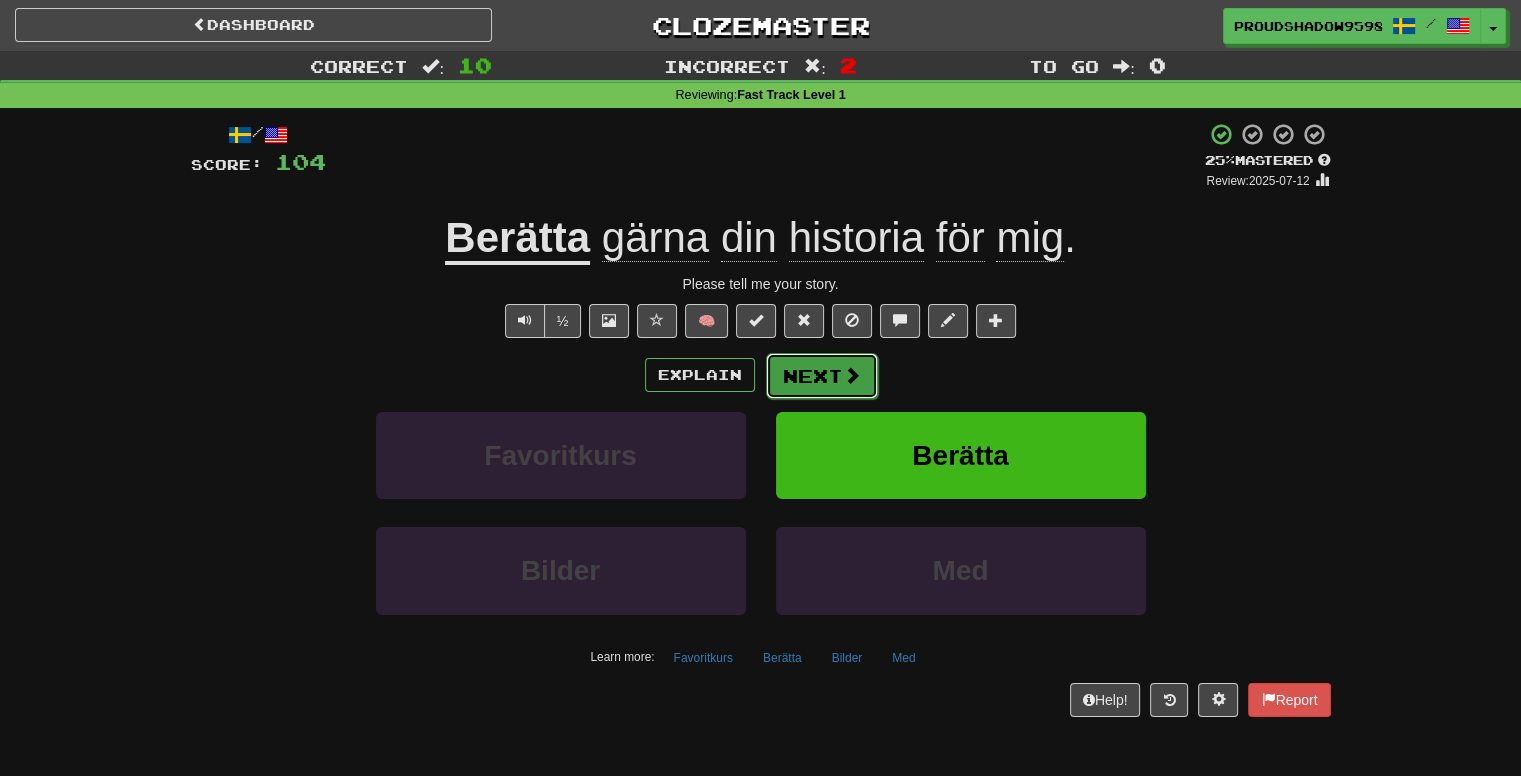 click on "Next" at bounding box center (822, 376) 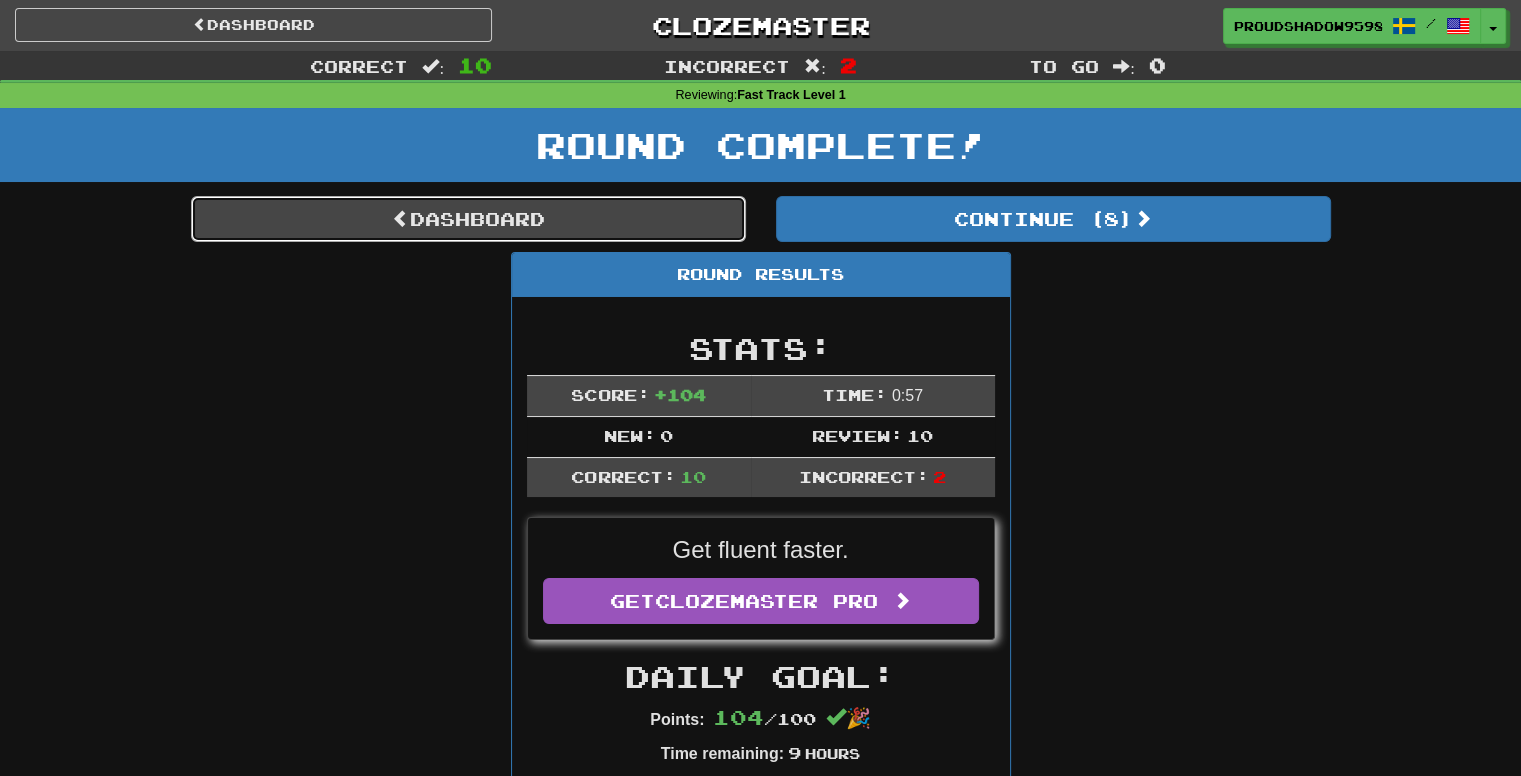 click on "Dashboard" at bounding box center [468, 219] 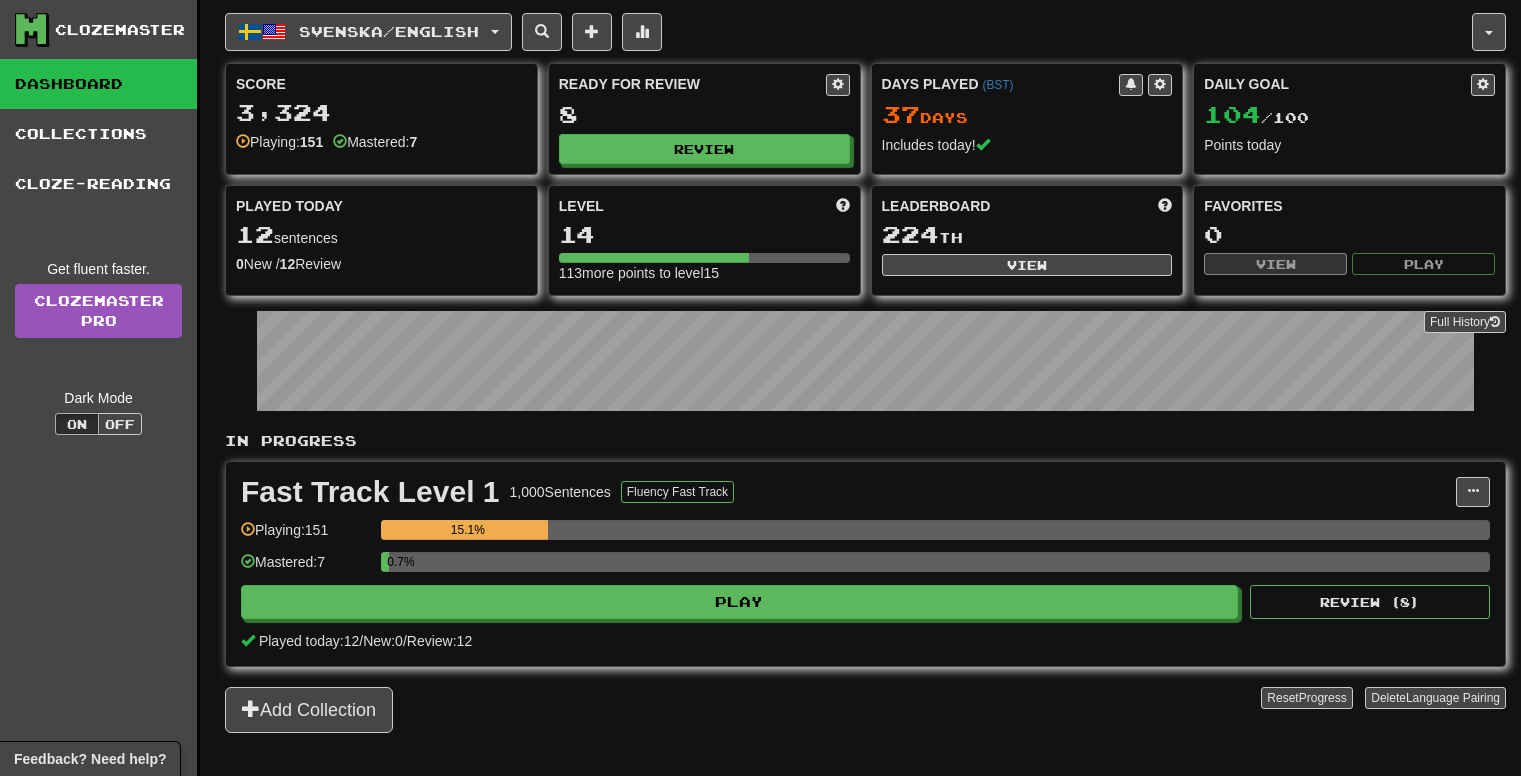 scroll, scrollTop: 0, scrollLeft: 0, axis: both 